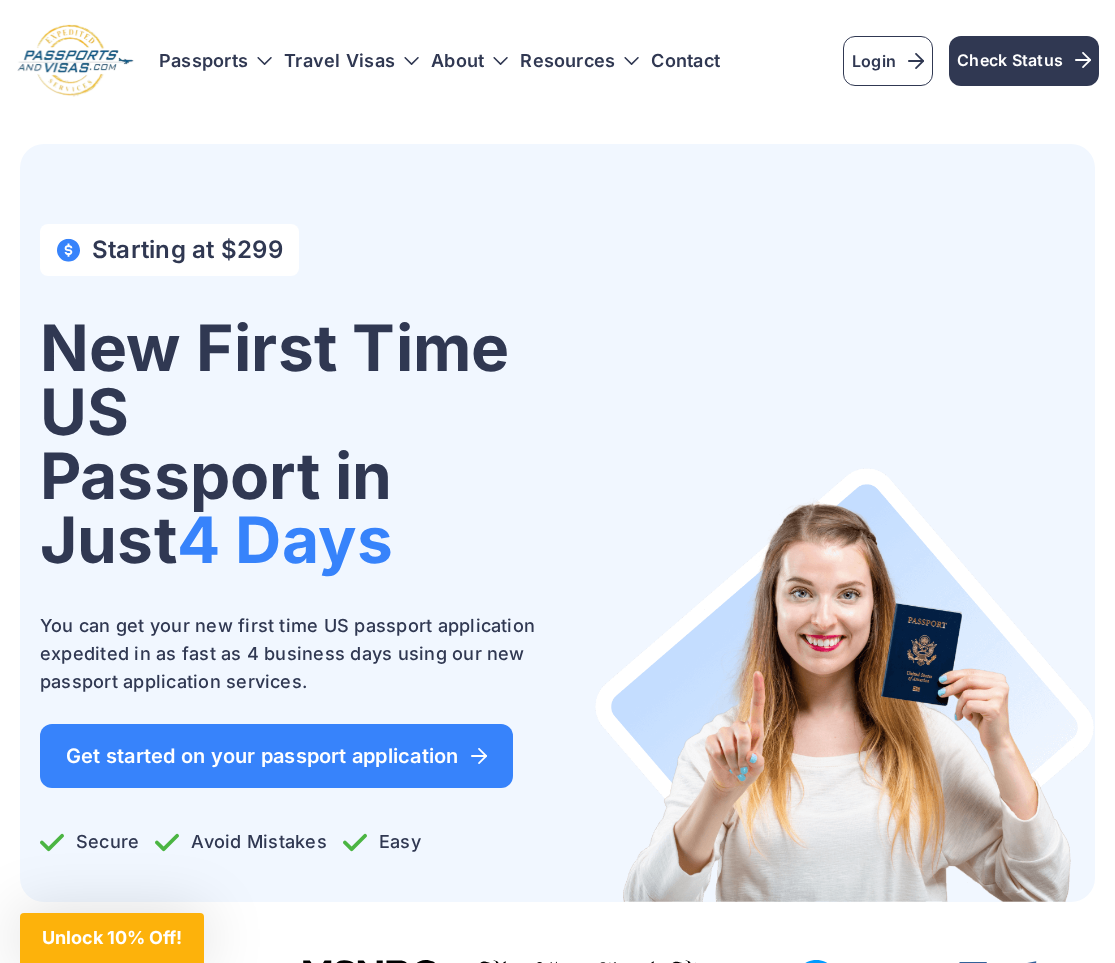 scroll, scrollTop: 0, scrollLeft: 0, axis: both 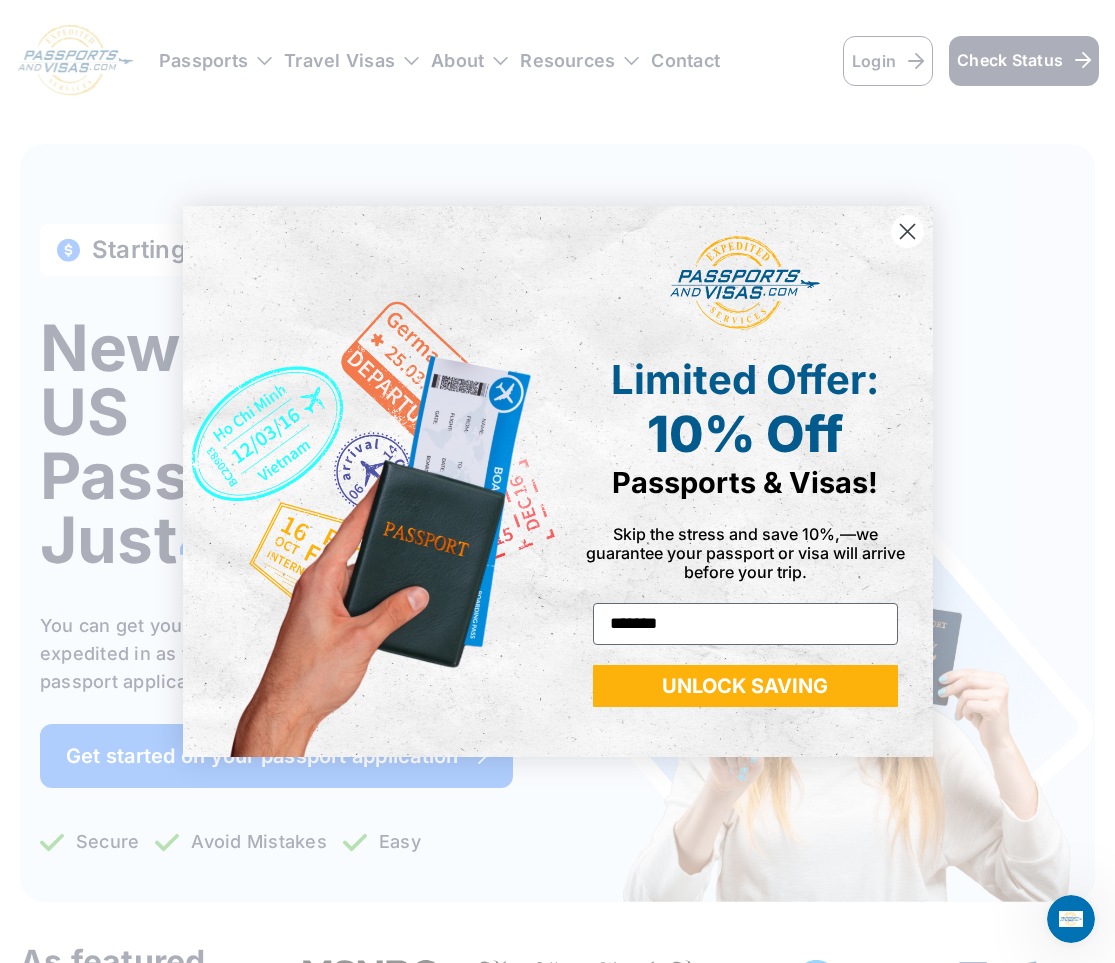 type on "*******" 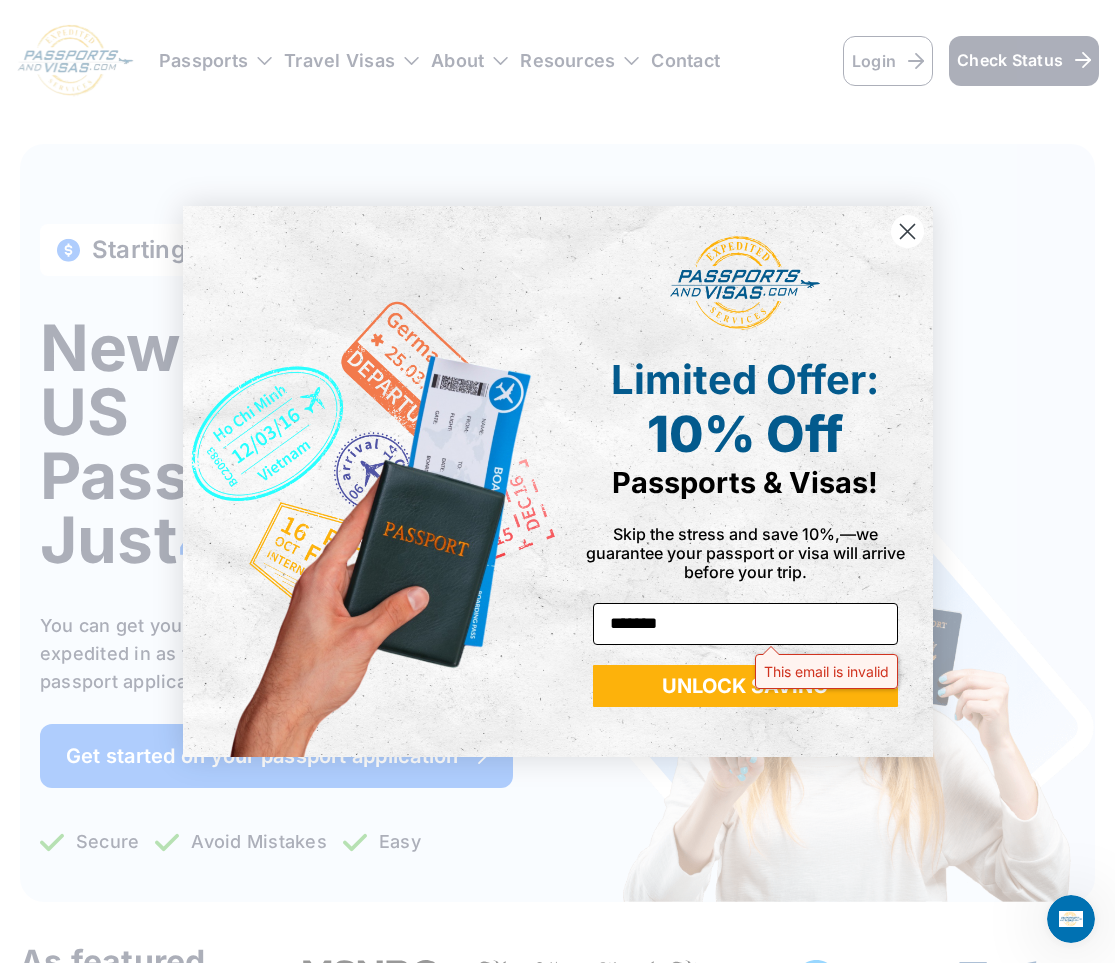 click on "*******" at bounding box center (745, 624) 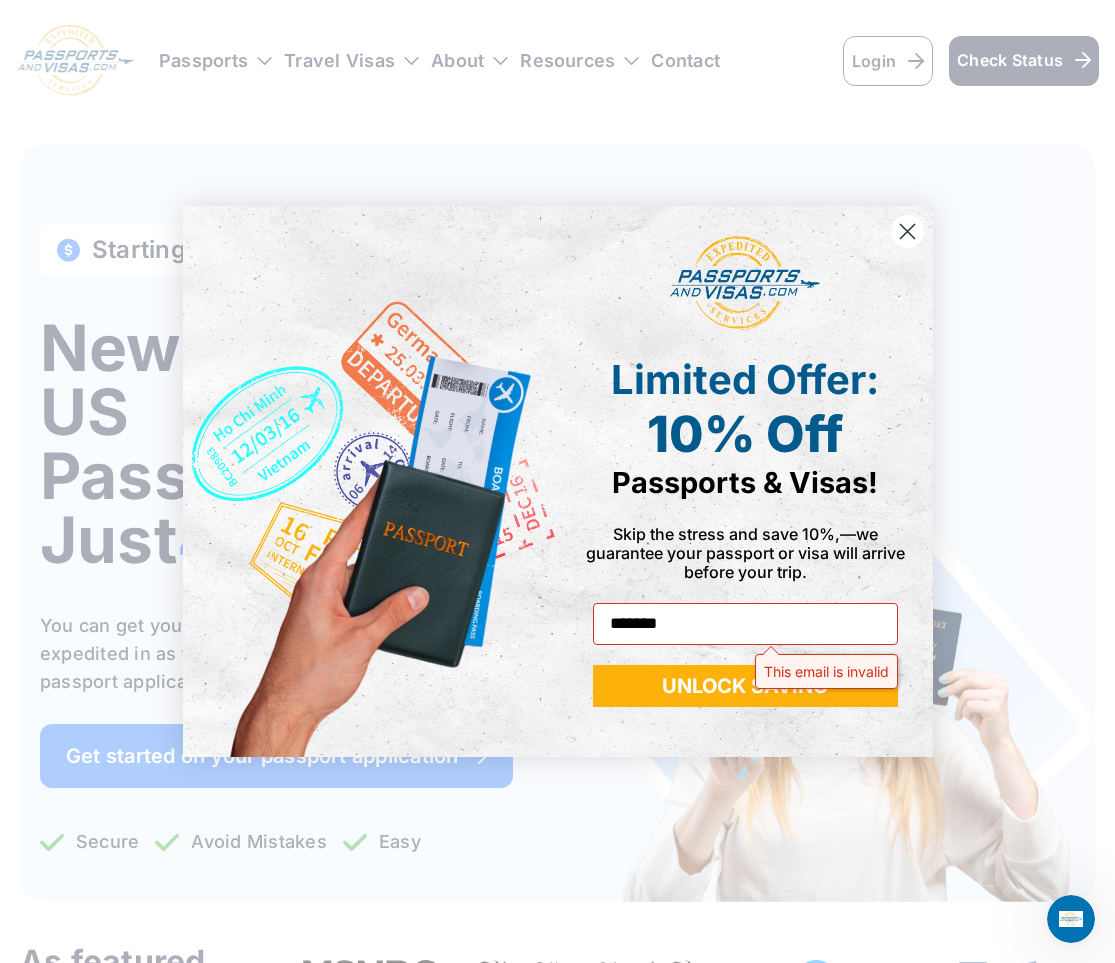 click 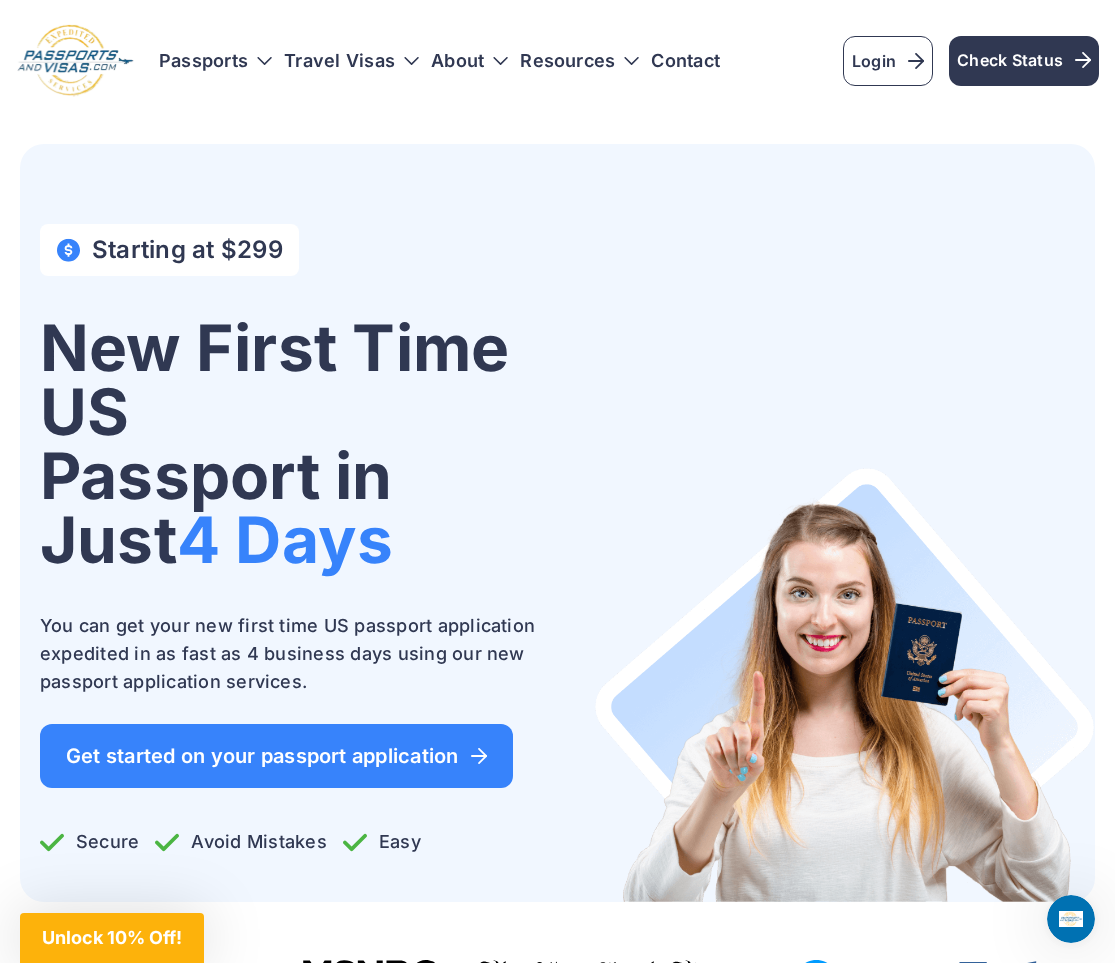 click on "Passports
Passport
Get started
Passport Renewal   About" at bounding box center (557, 7188) 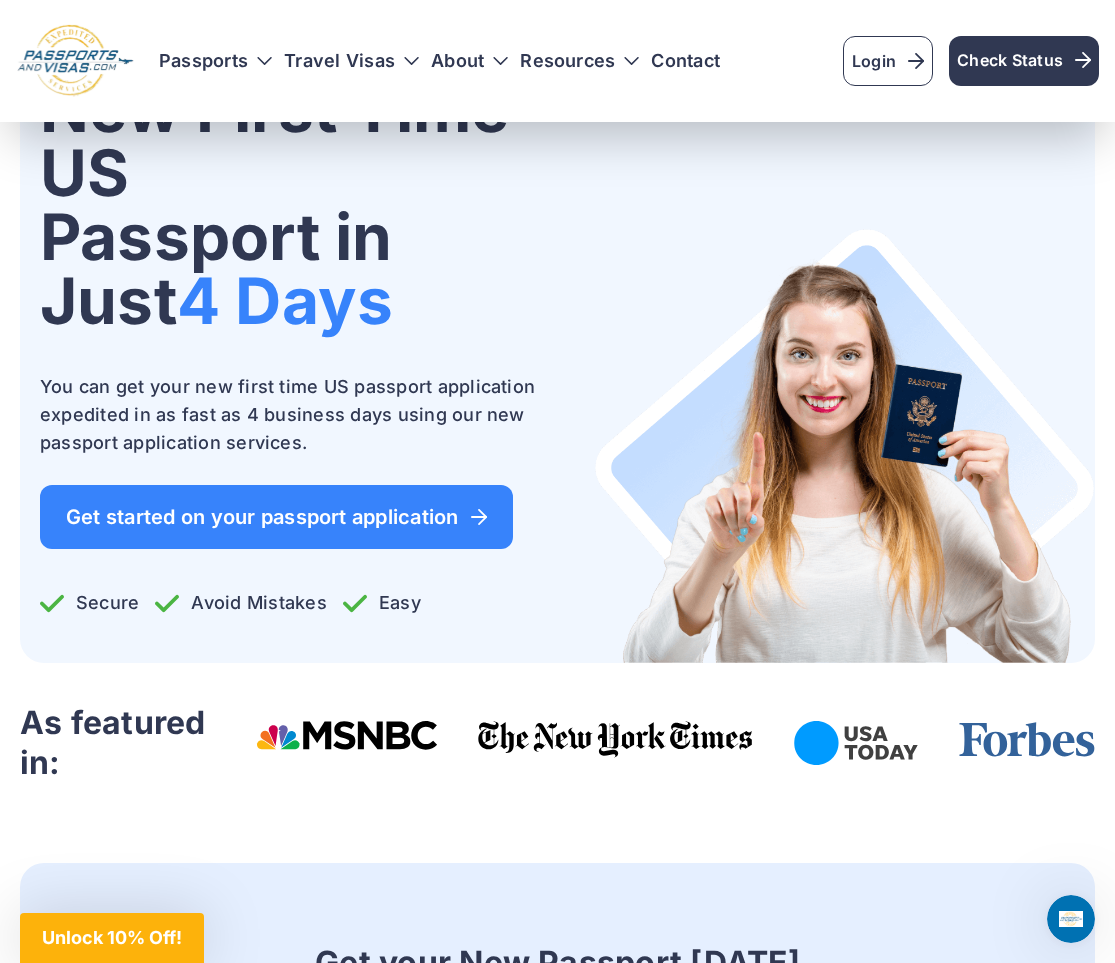 scroll, scrollTop: 254, scrollLeft: 0, axis: vertical 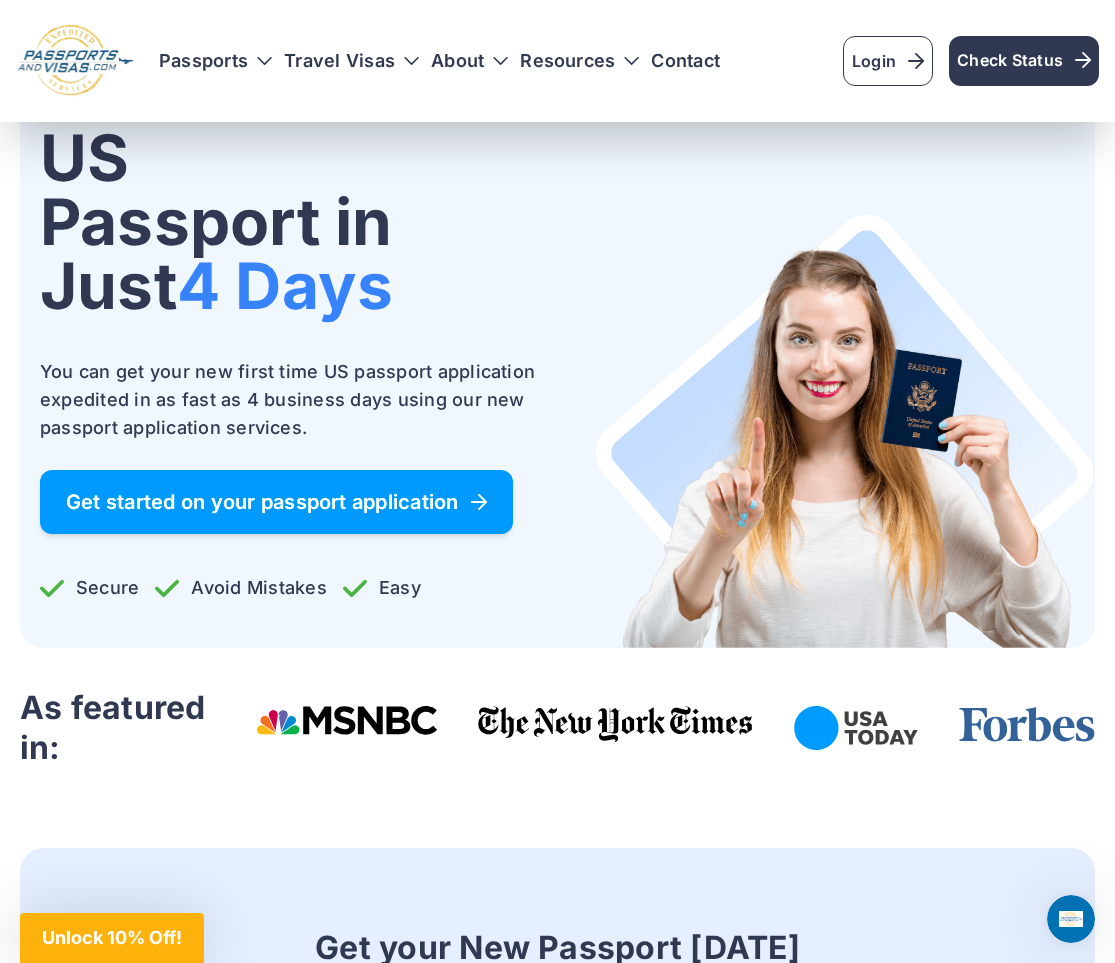 click on "Get started on your passport application" at bounding box center [276, 502] 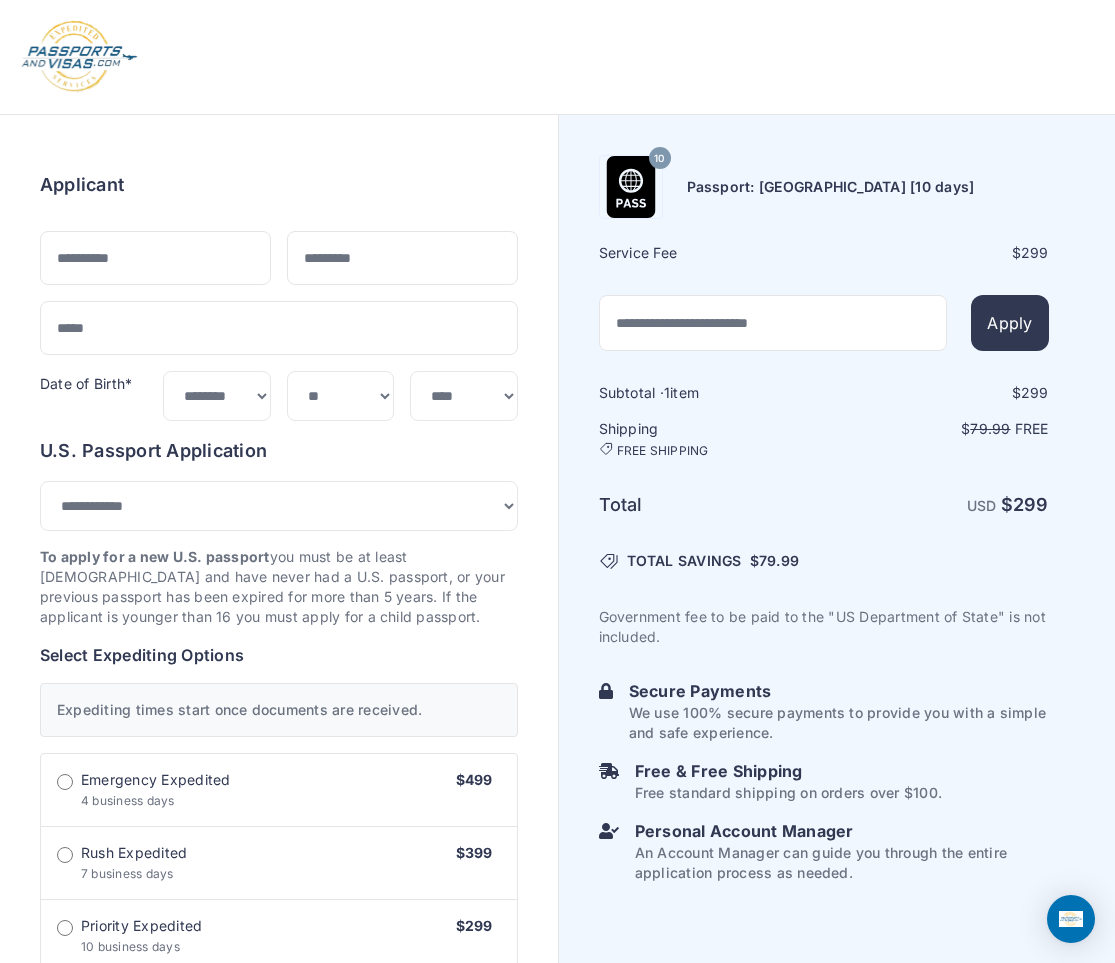 select on "***" 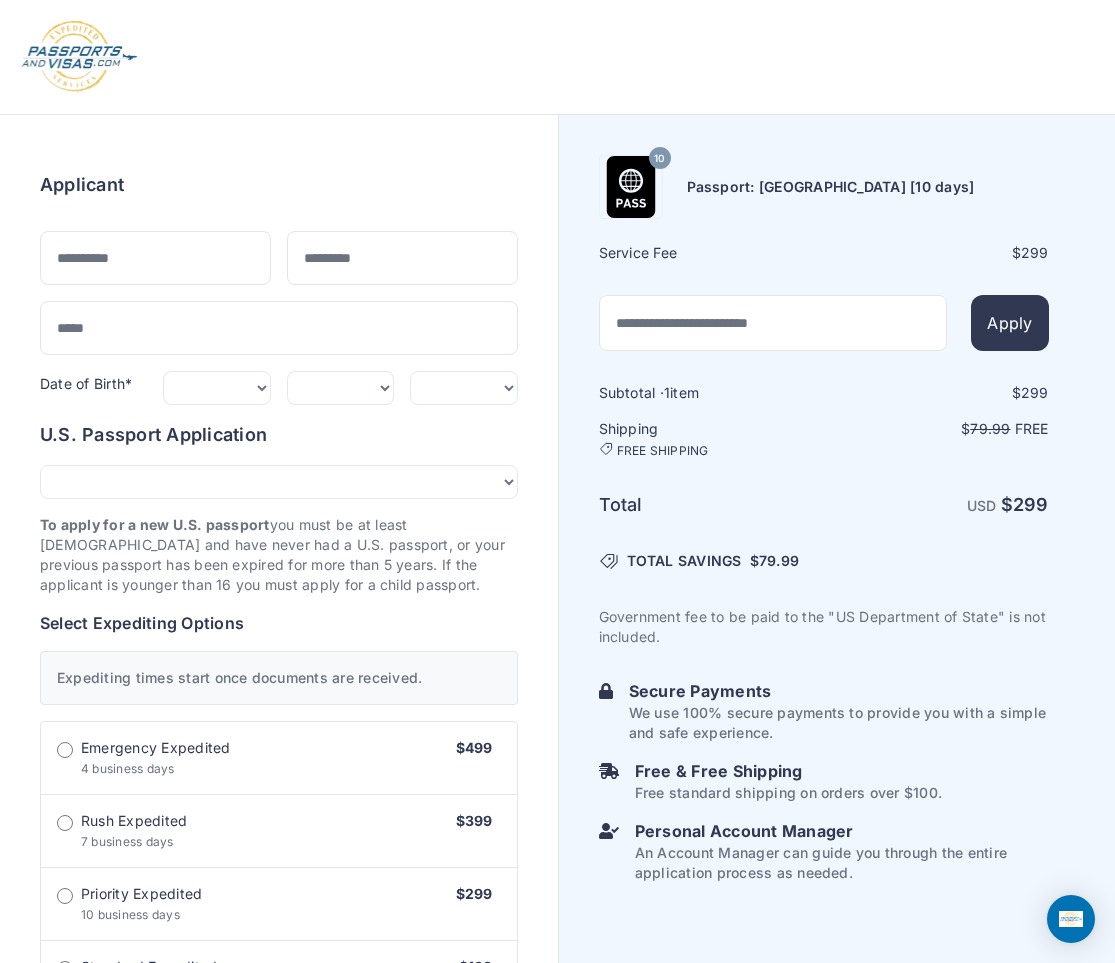 scroll, scrollTop: 0, scrollLeft: 0, axis: both 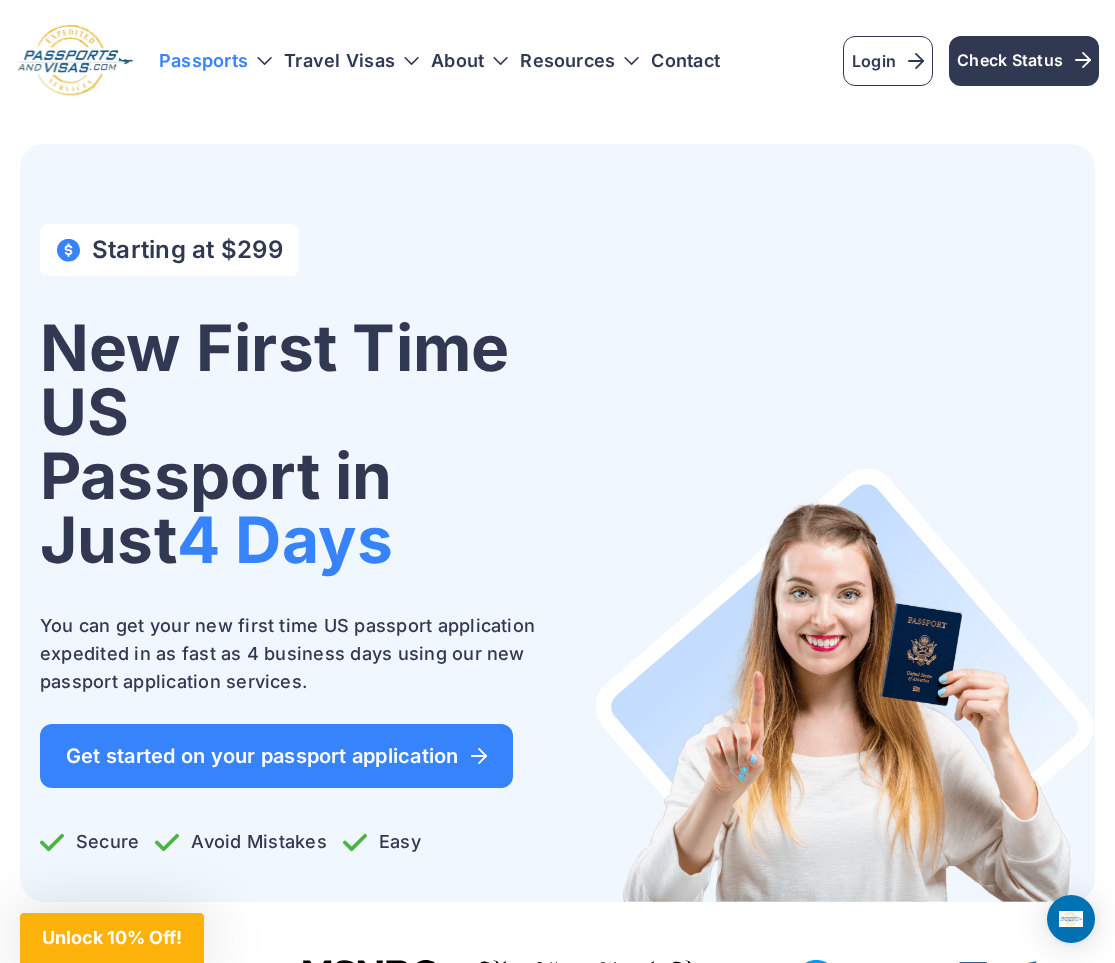 click on "Passports" at bounding box center [215, 61] 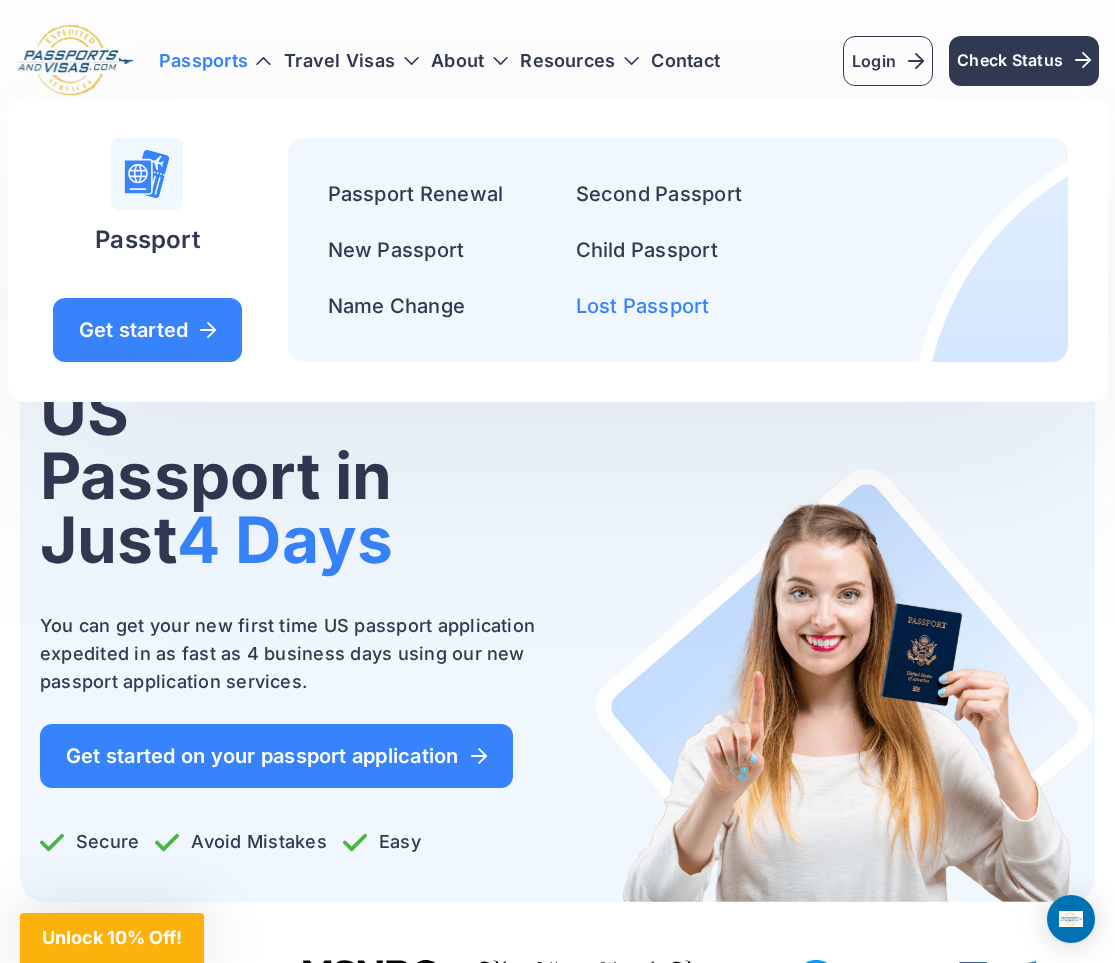 click on "Lost Passport" at bounding box center (643, 306) 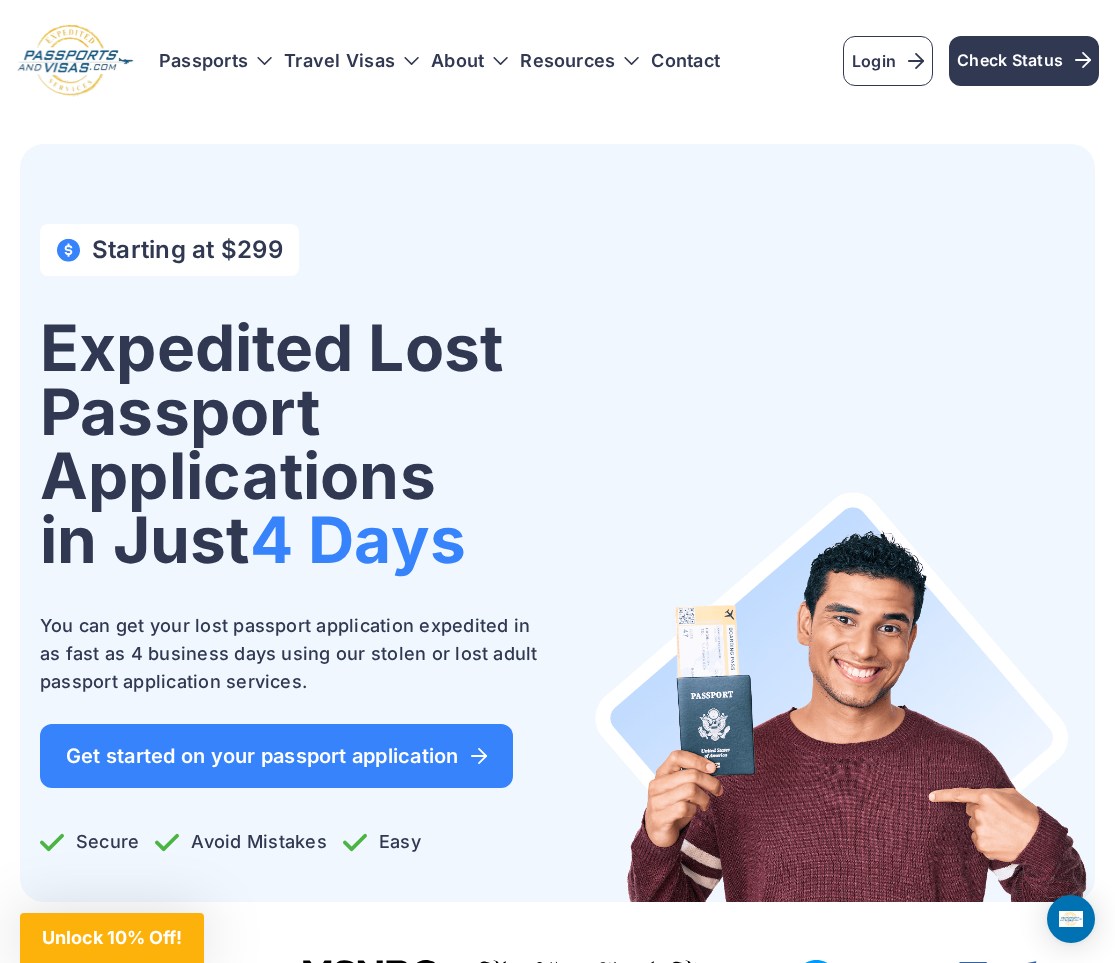 scroll, scrollTop: 0, scrollLeft: 0, axis: both 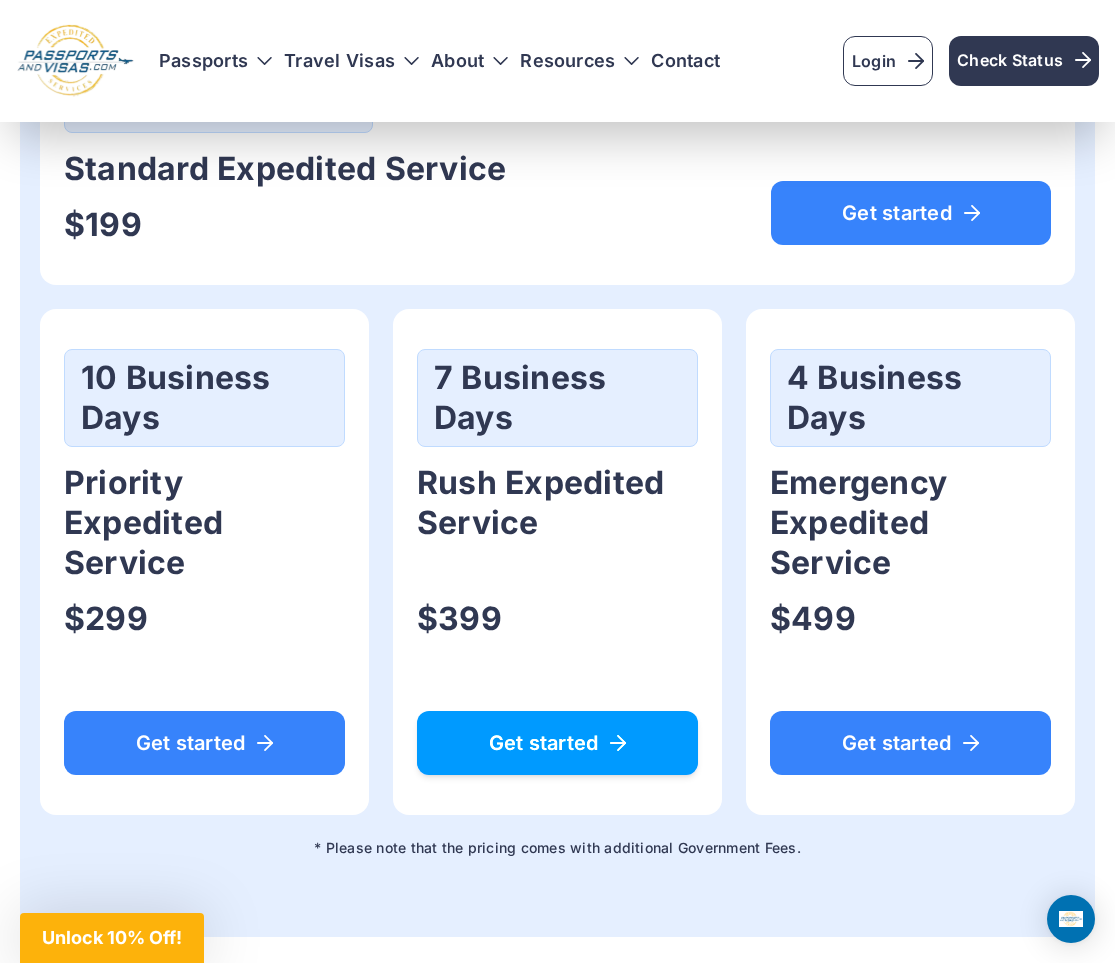 click on "Get started" at bounding box center [557, 743] 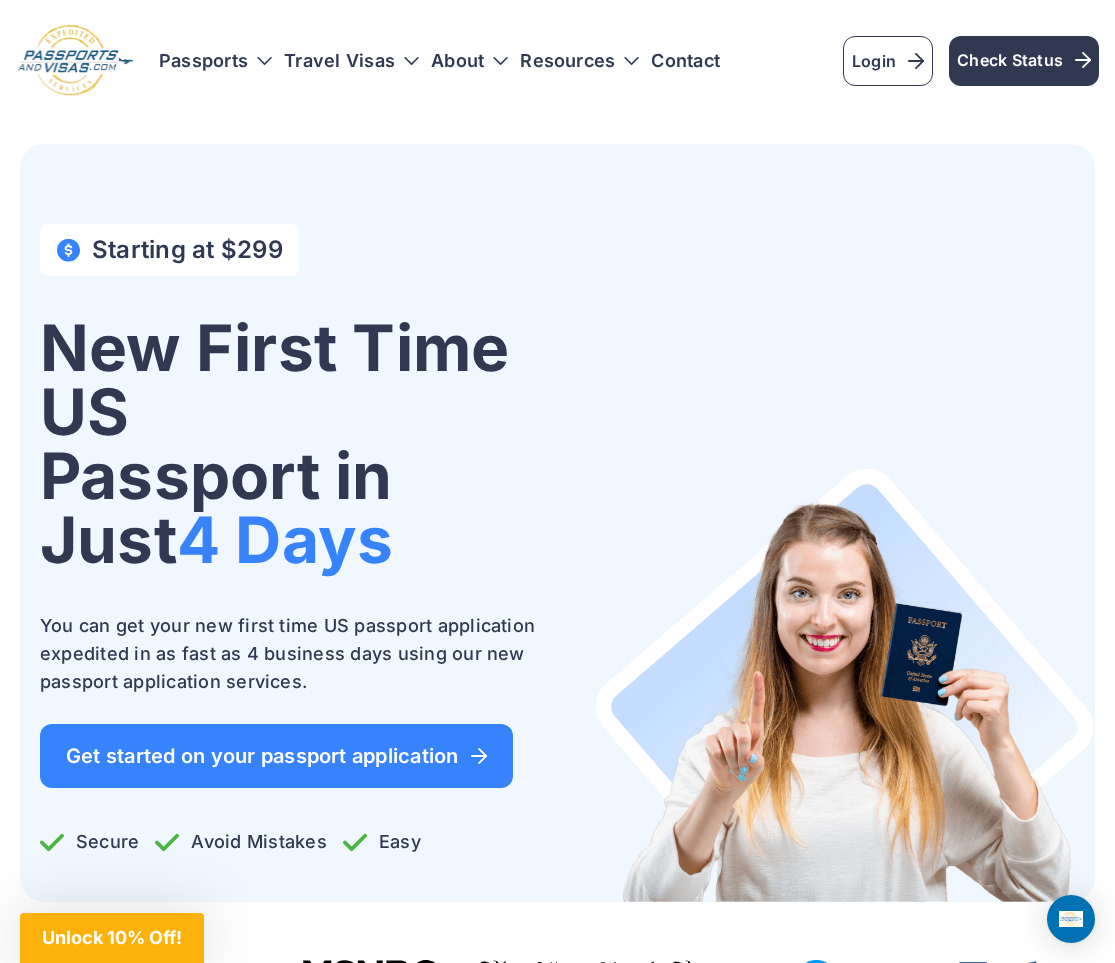 scroll, scrollTop: 0, scrollLeft: 0, axis: both 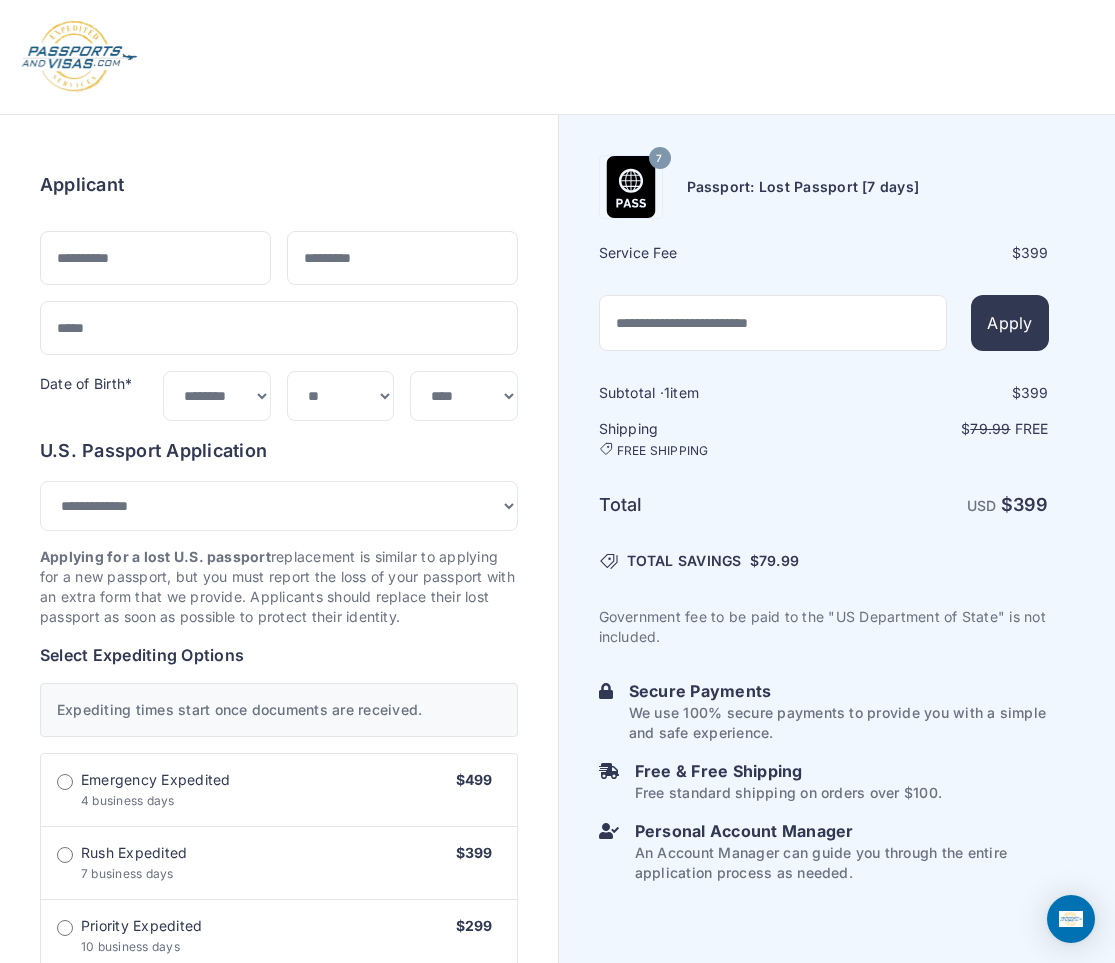 select on "**" 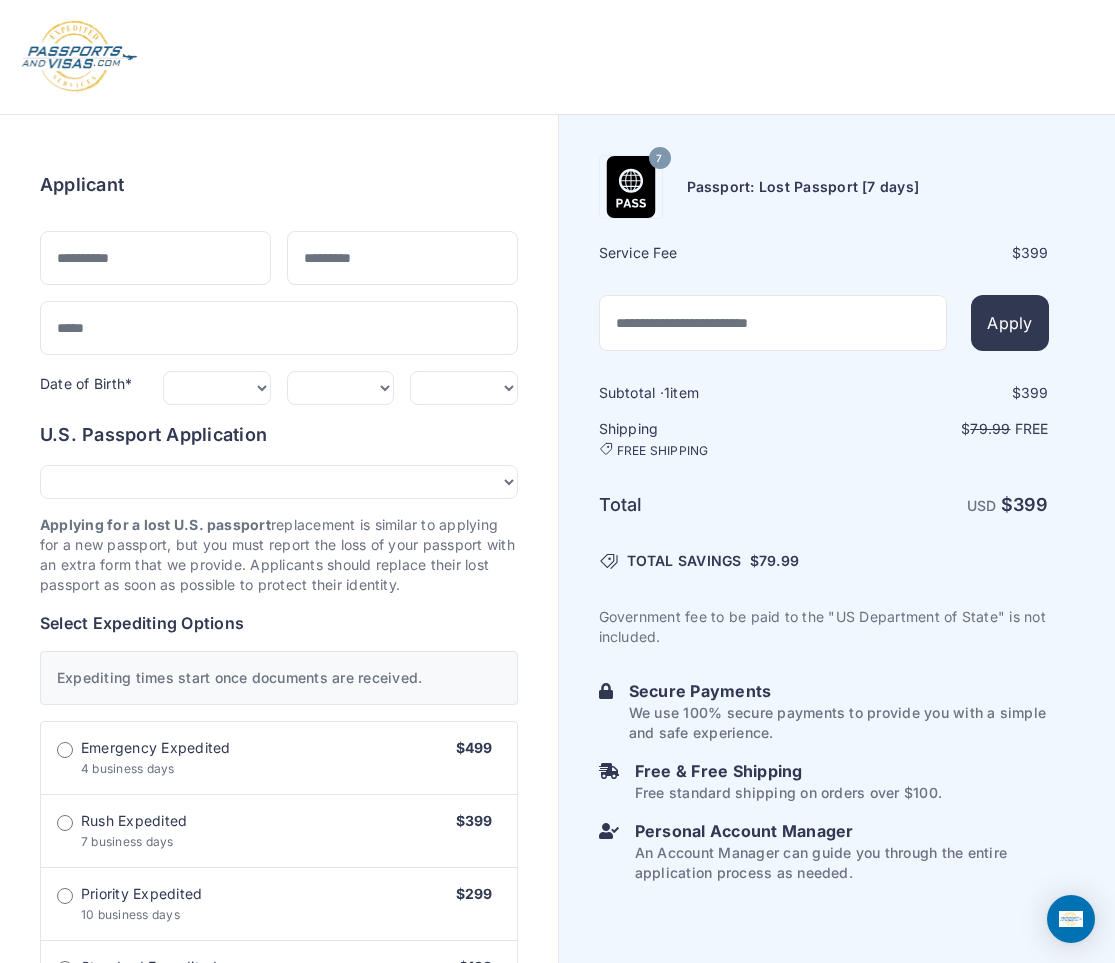 scroll, scrollTop: 0, scrollLeft: 0, axis: both 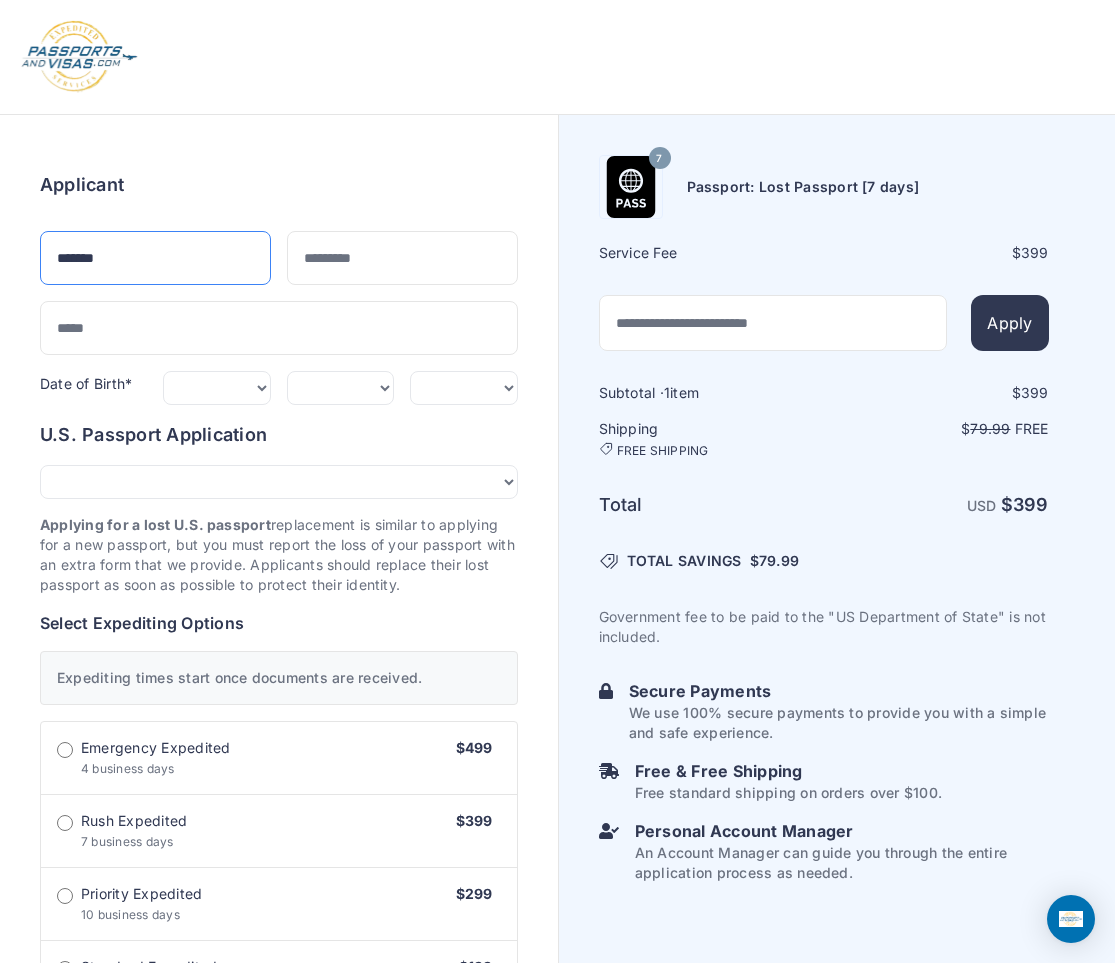 type on "******" 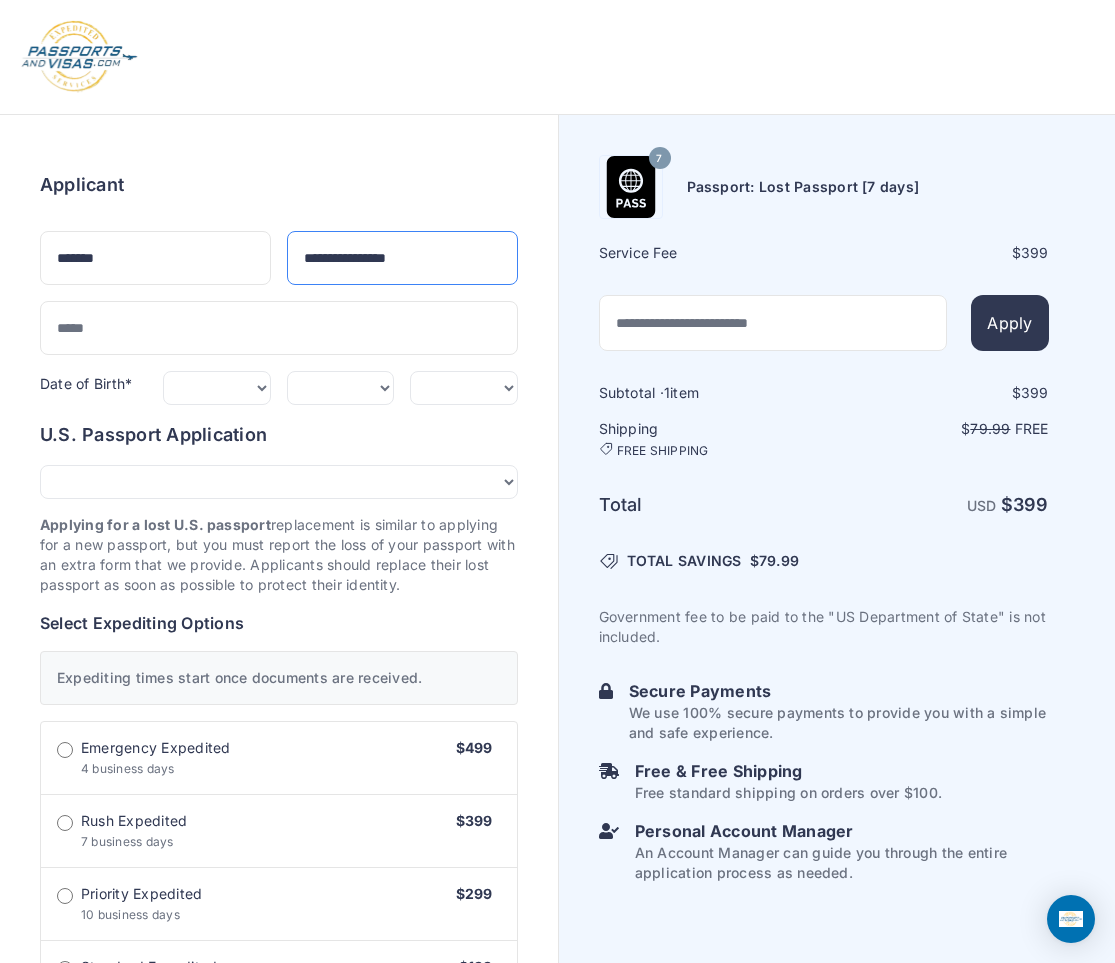 type on "**********" 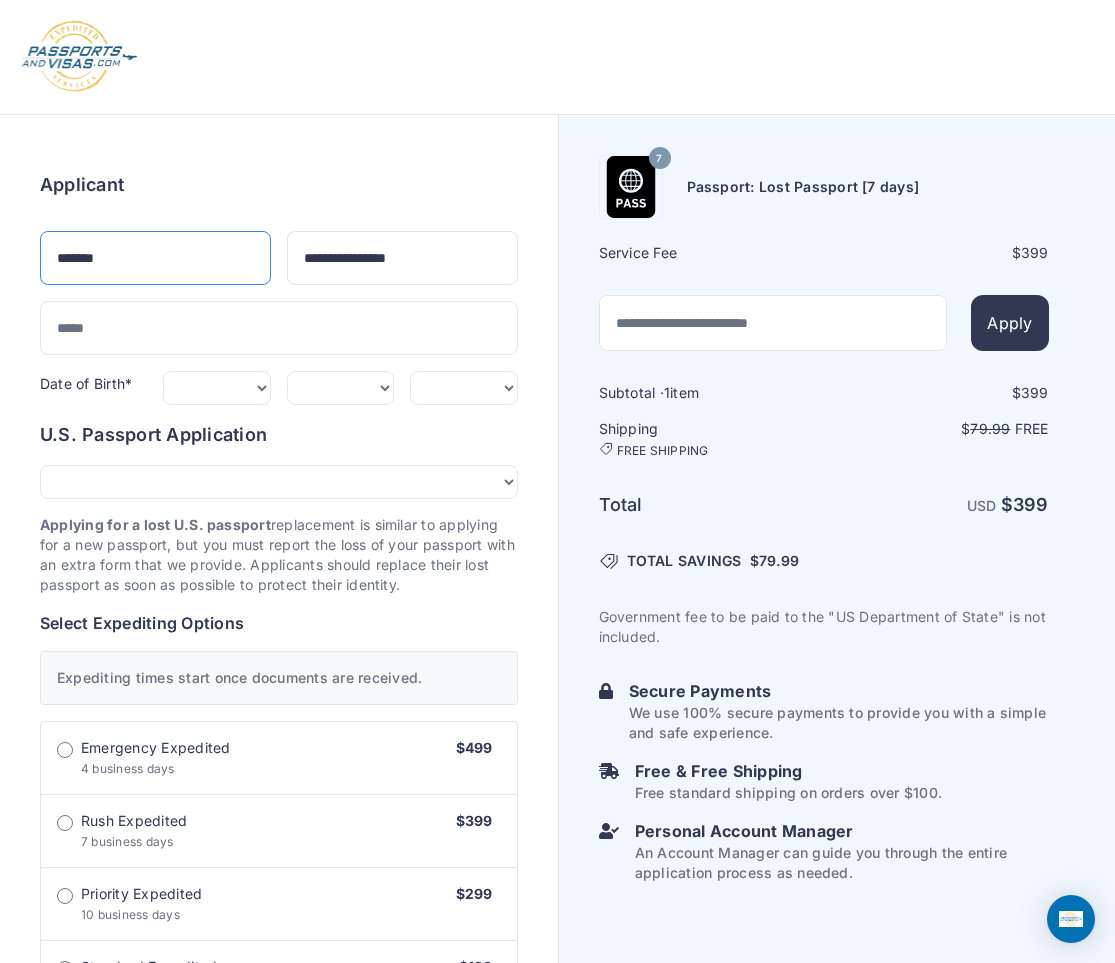 click on "******" at bounding box center (155, 258) 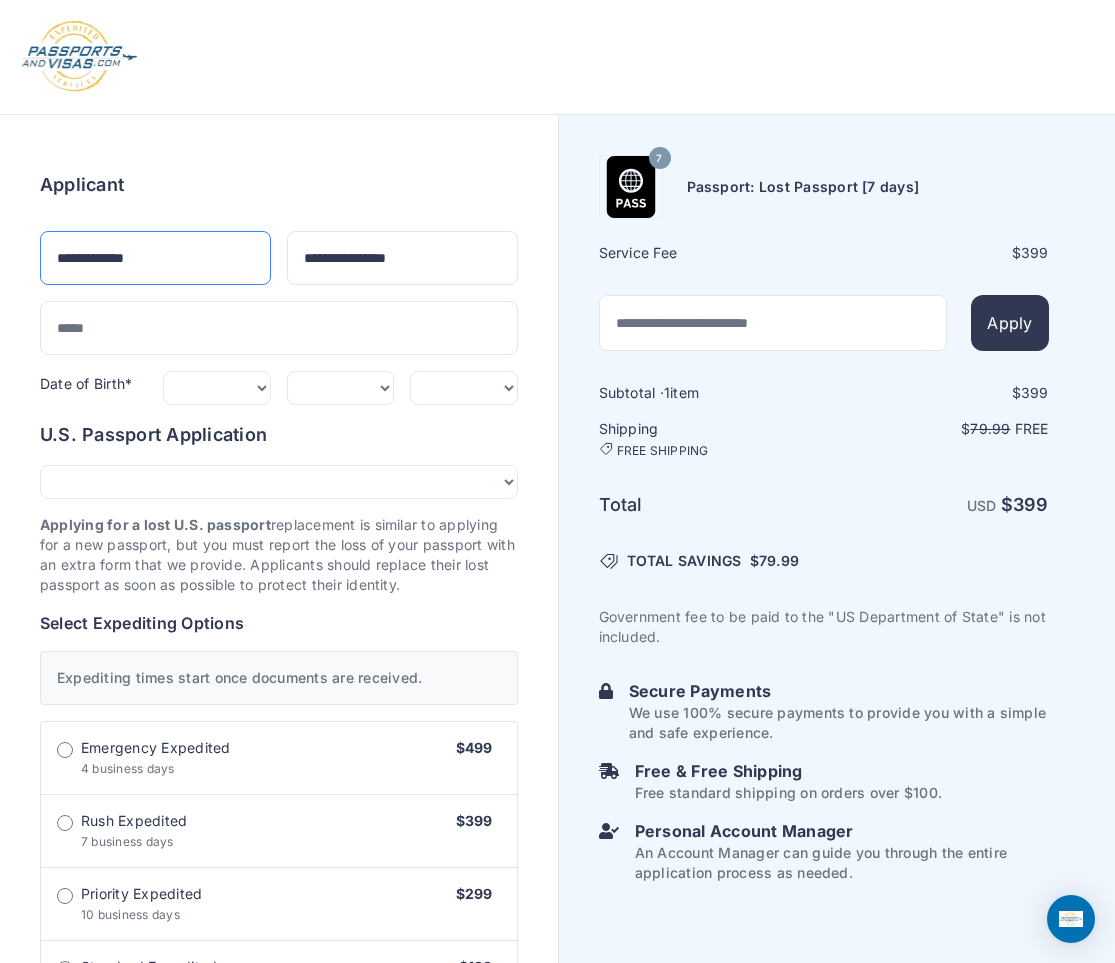 type on "**********" 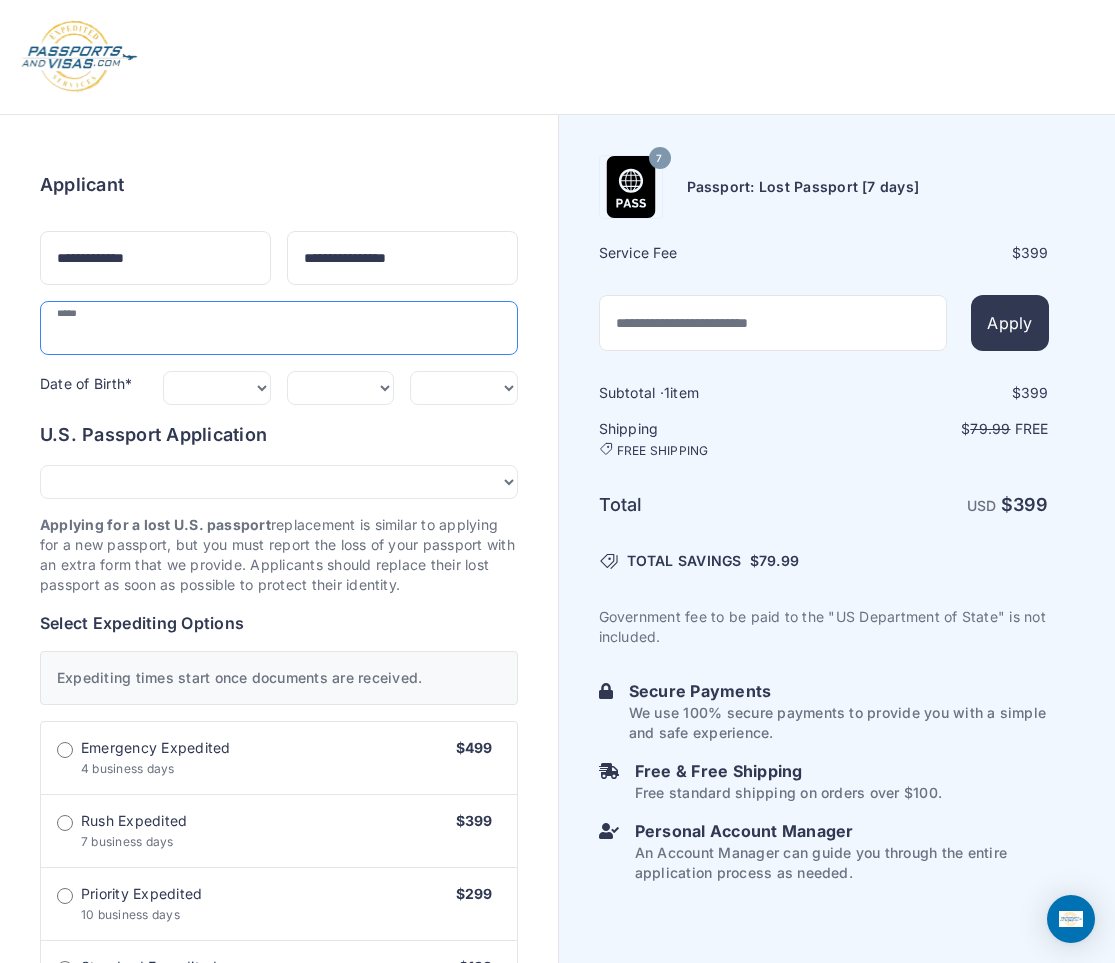 type on "**********" 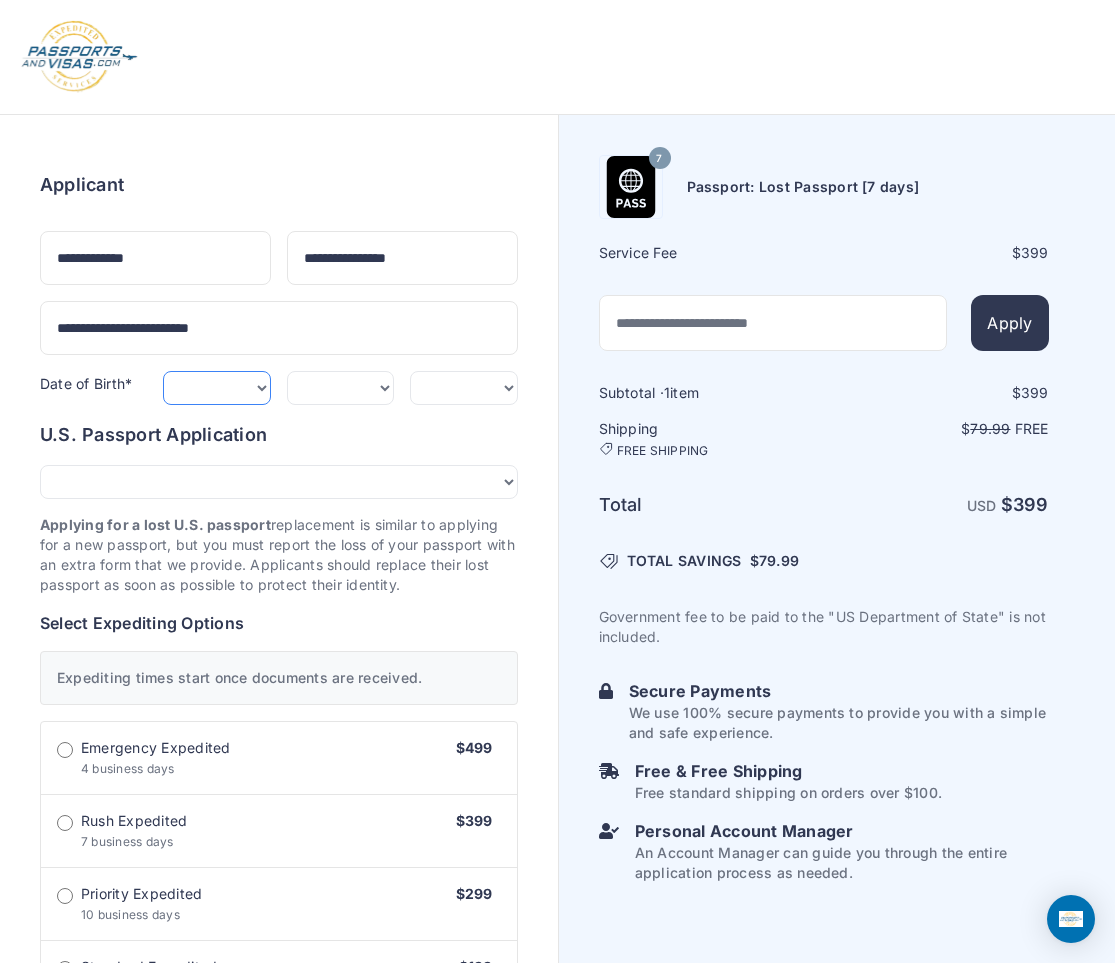 select on "*" 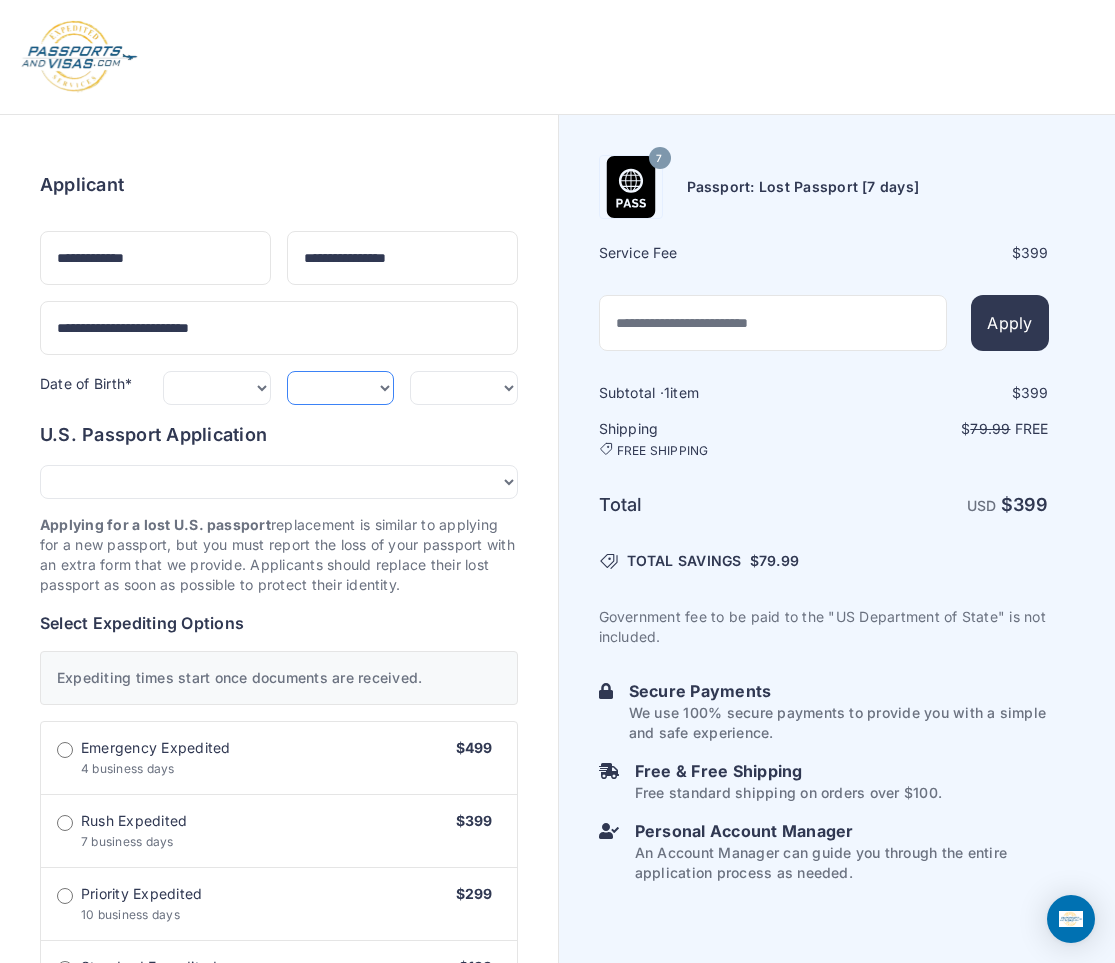 select on "**" 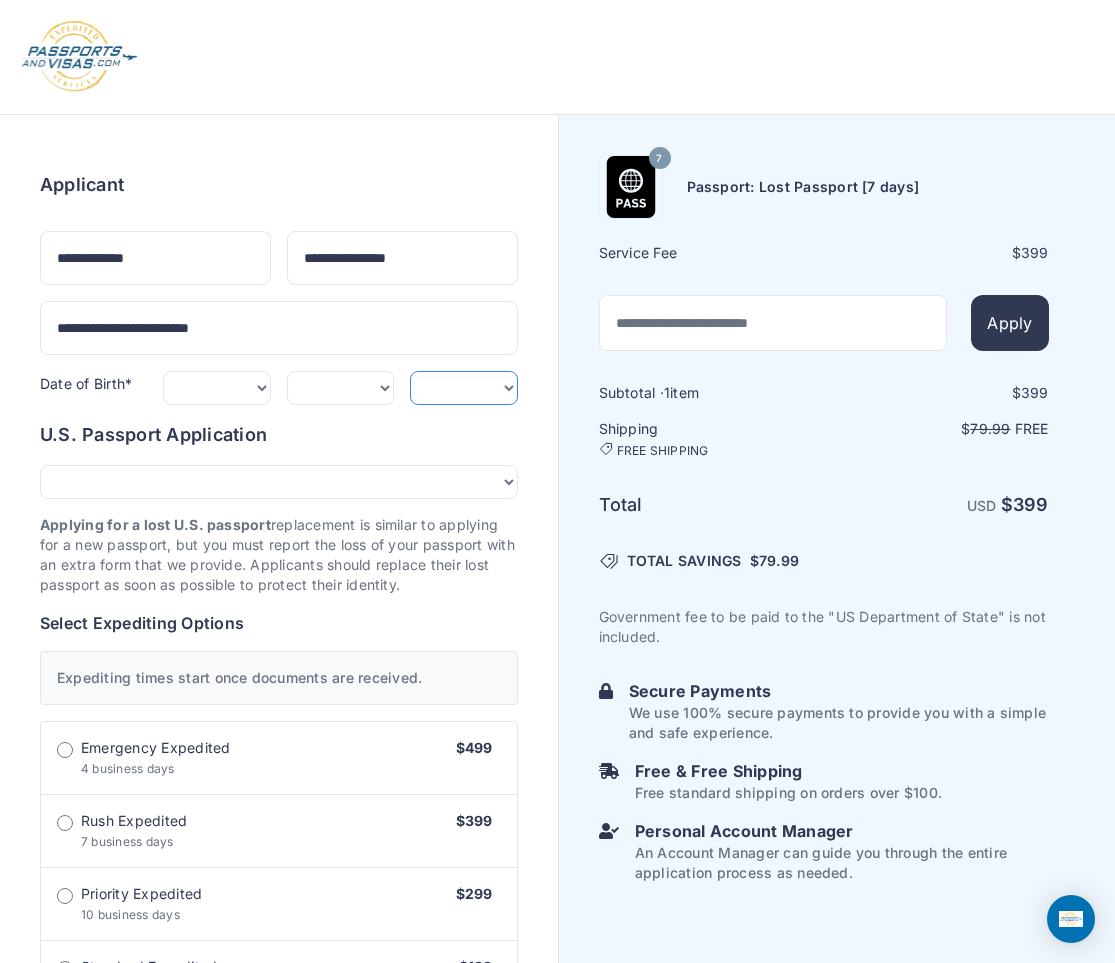 select on "****" 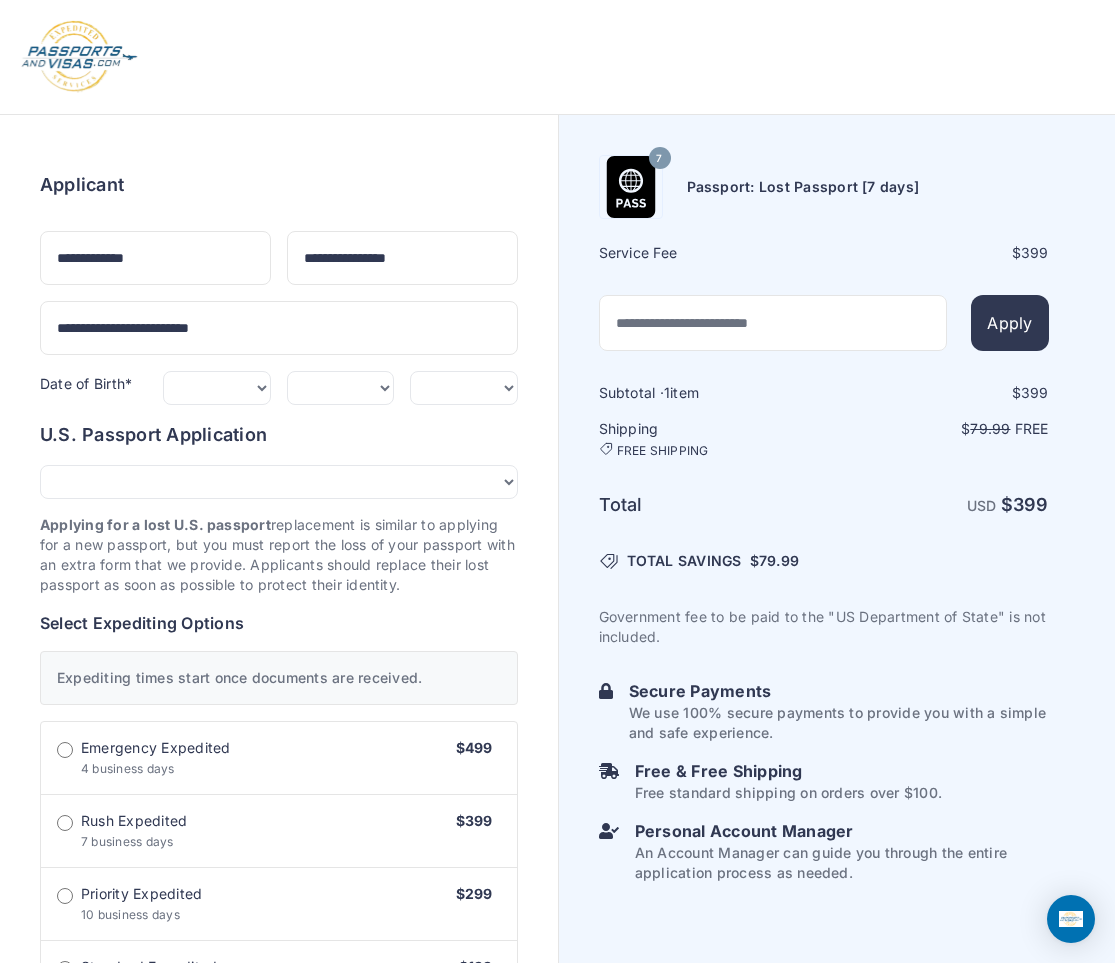 click on "Expediting times start once documents are received." at bounding box center (279, 678) 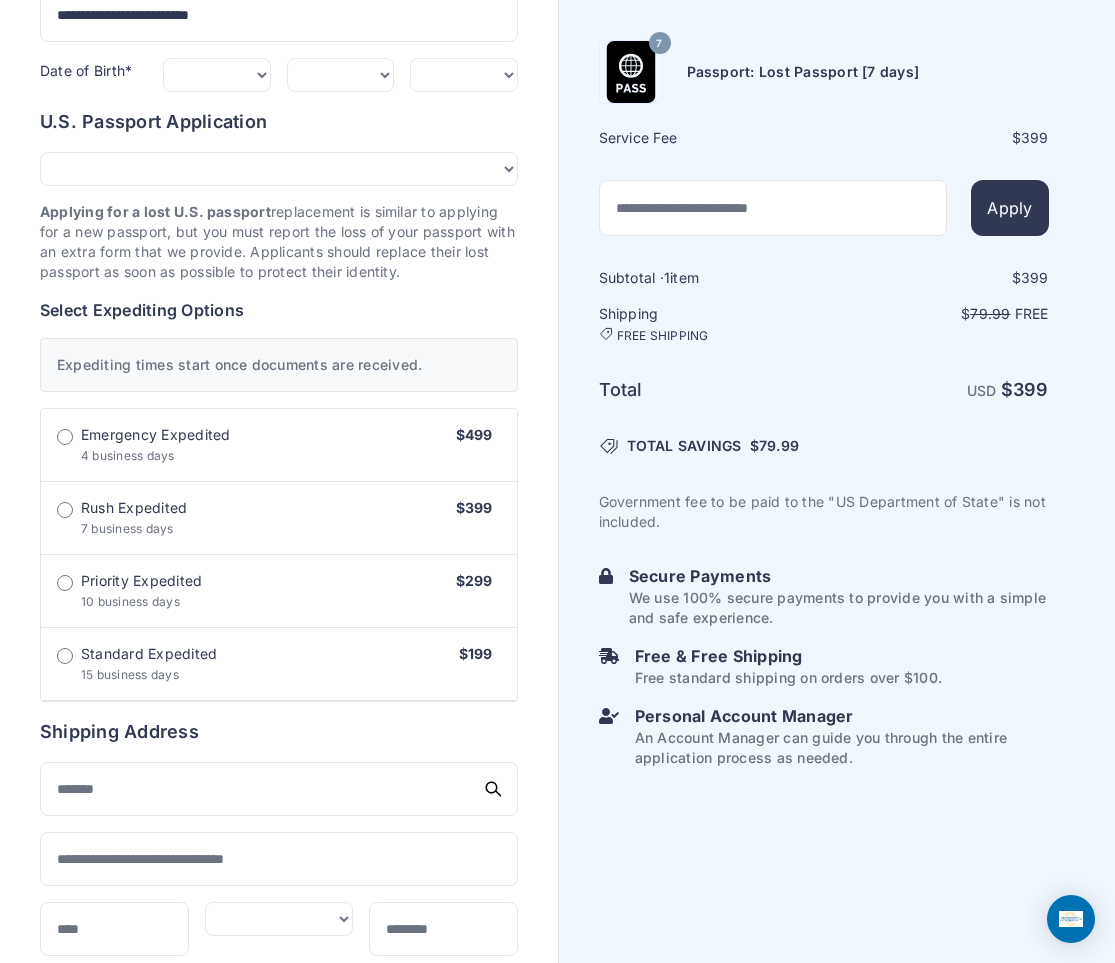 scroll, scrollTop: 318, scrollLeft: 0, axis: vertical 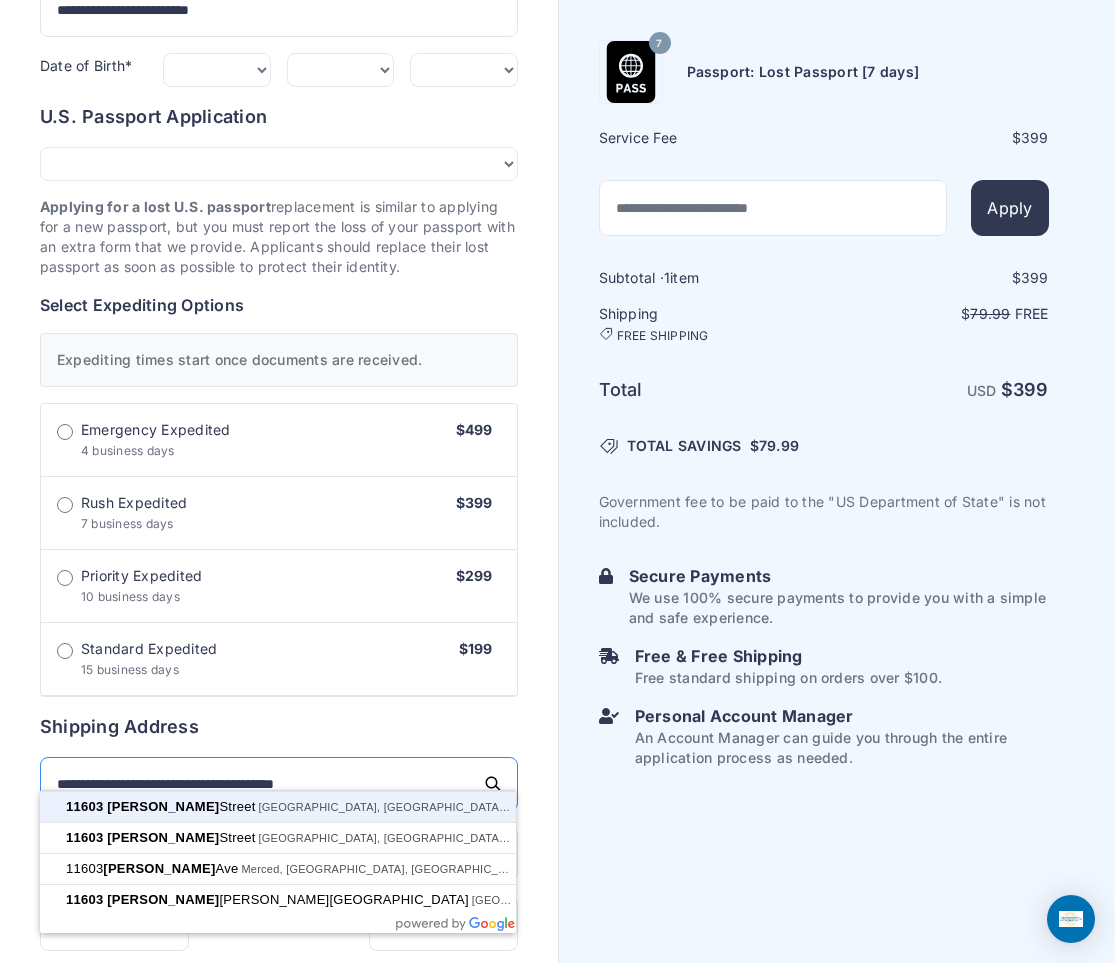 click on "Pay Now" at bounding box center [279, 1370] 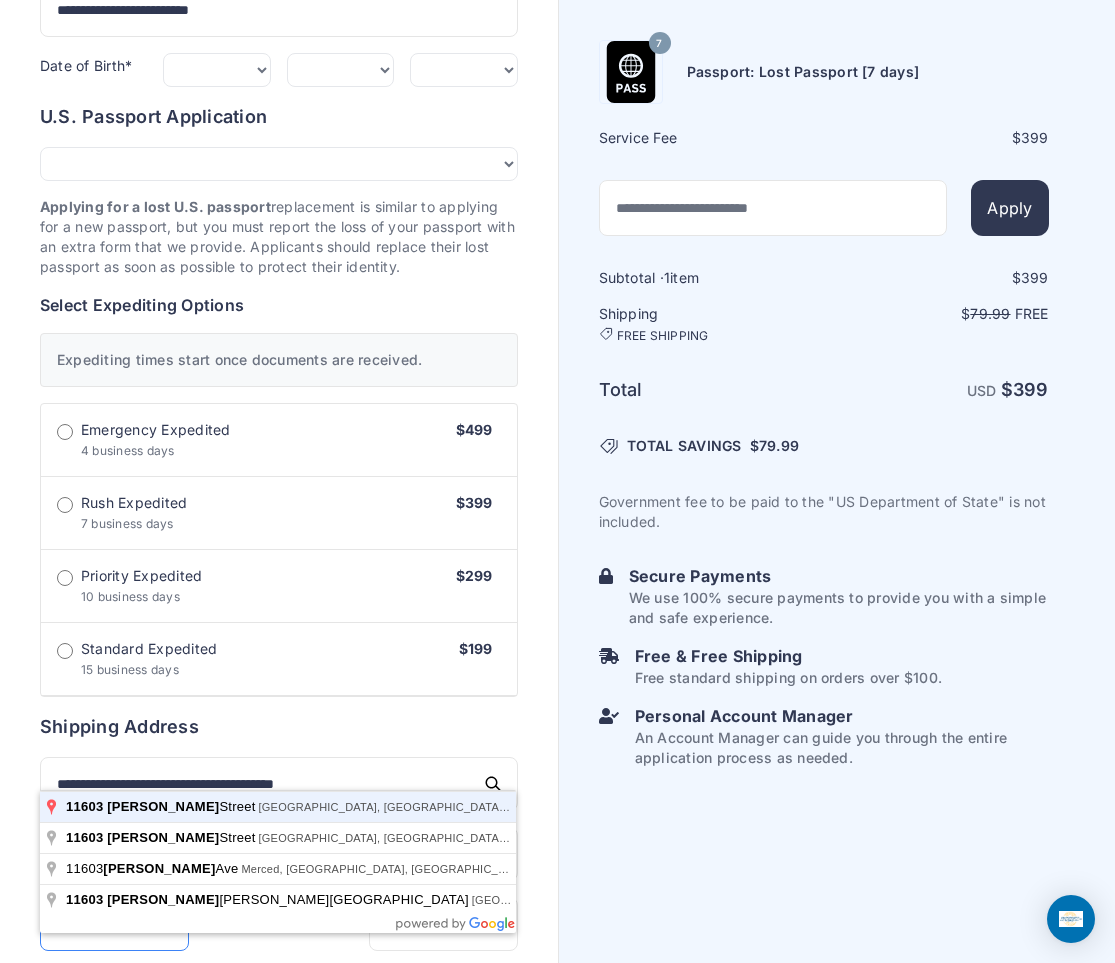 type on "**********" 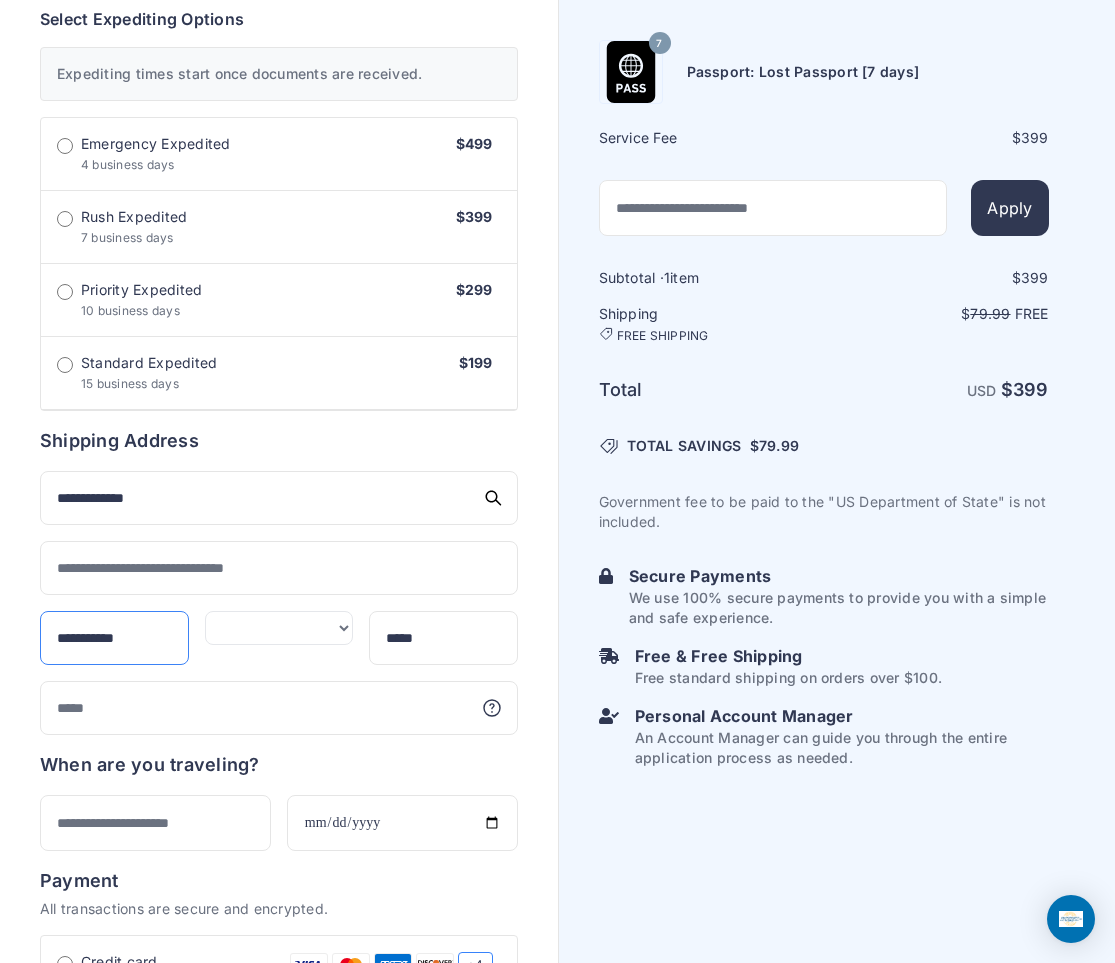 scroll, scrollTop: 615, scrollLeft: 0, axis: vertical 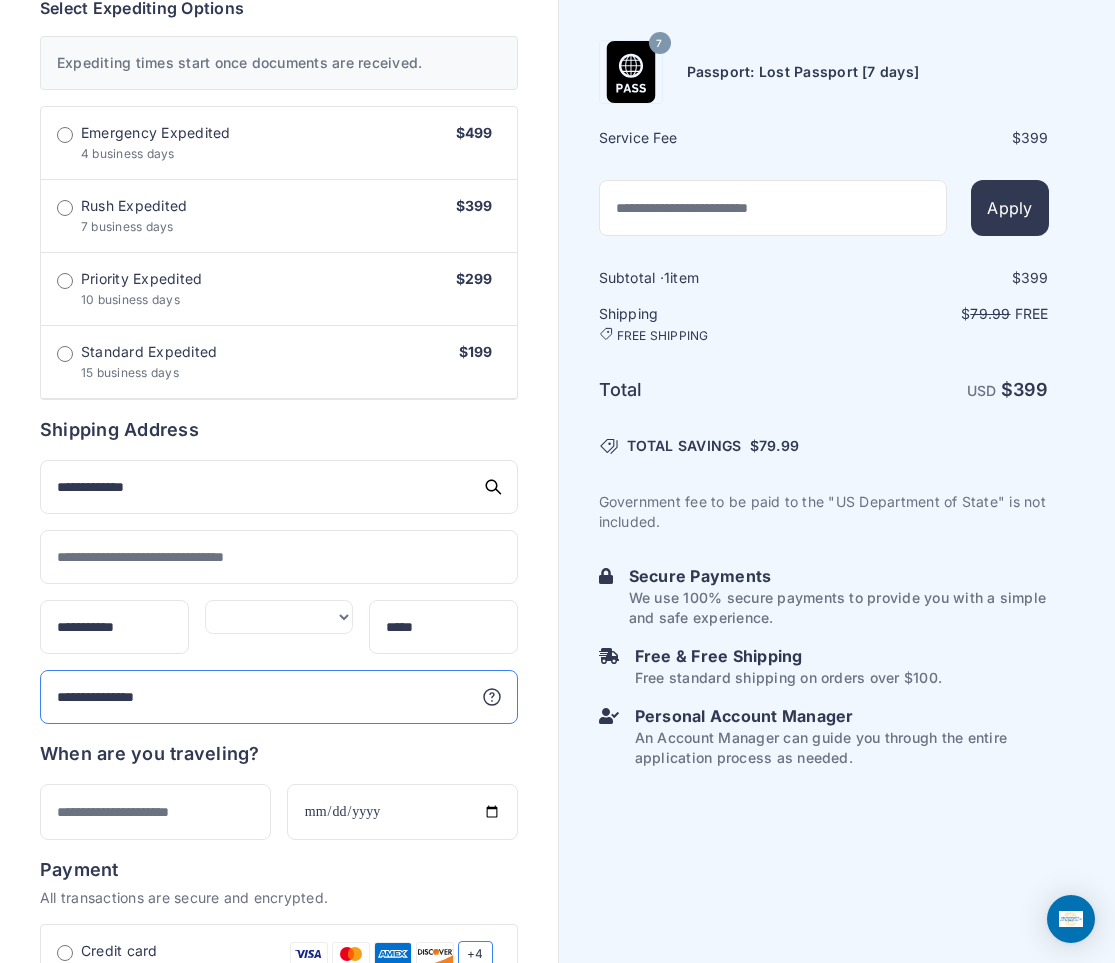 type on "**********" 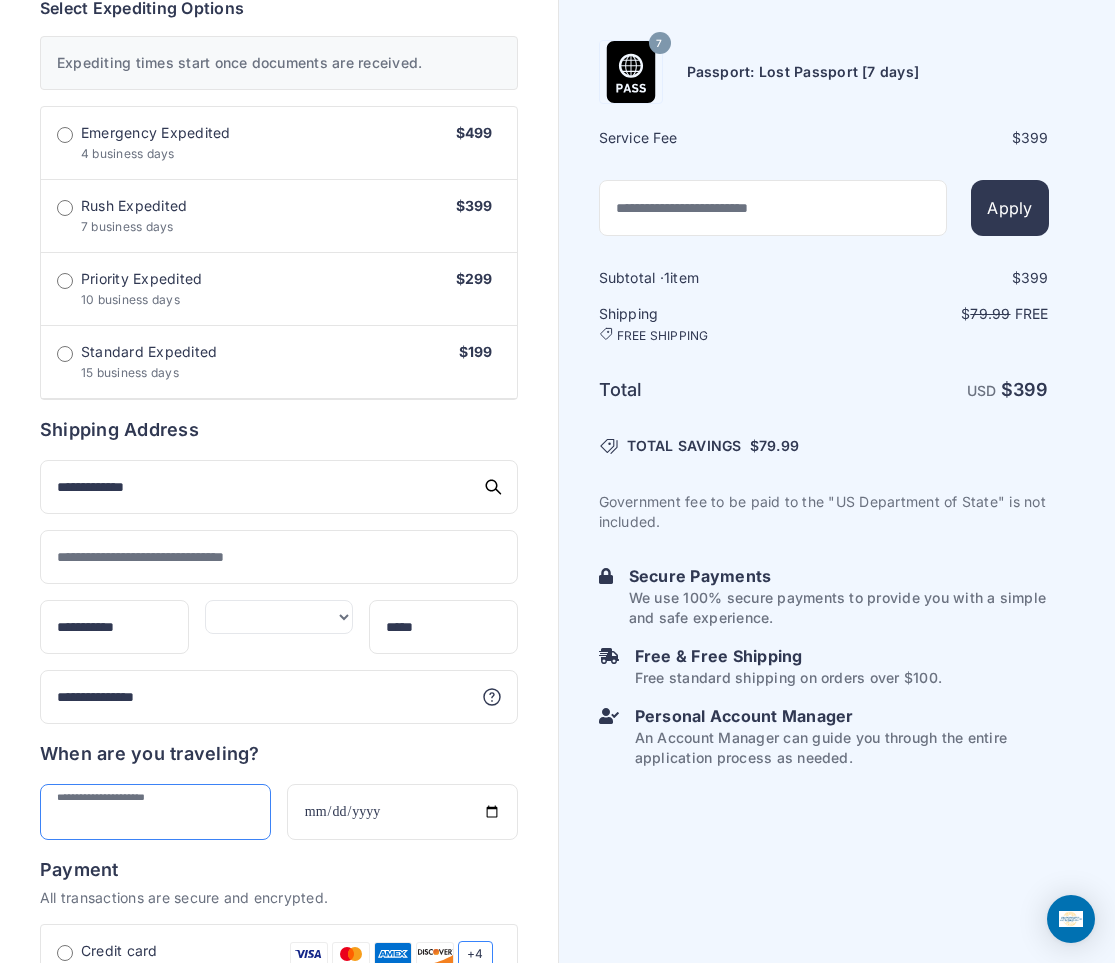 click at bounding box center (155, 812) 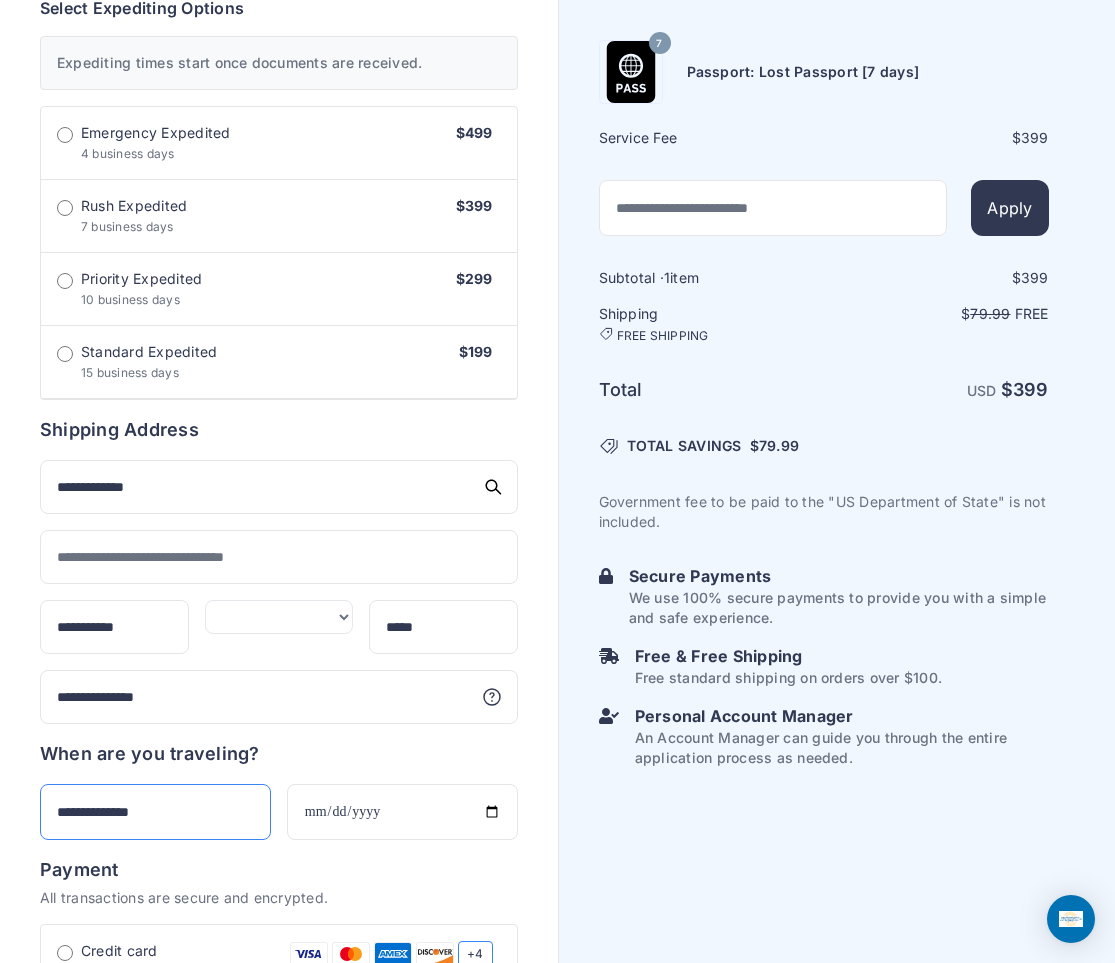 type on "**********" 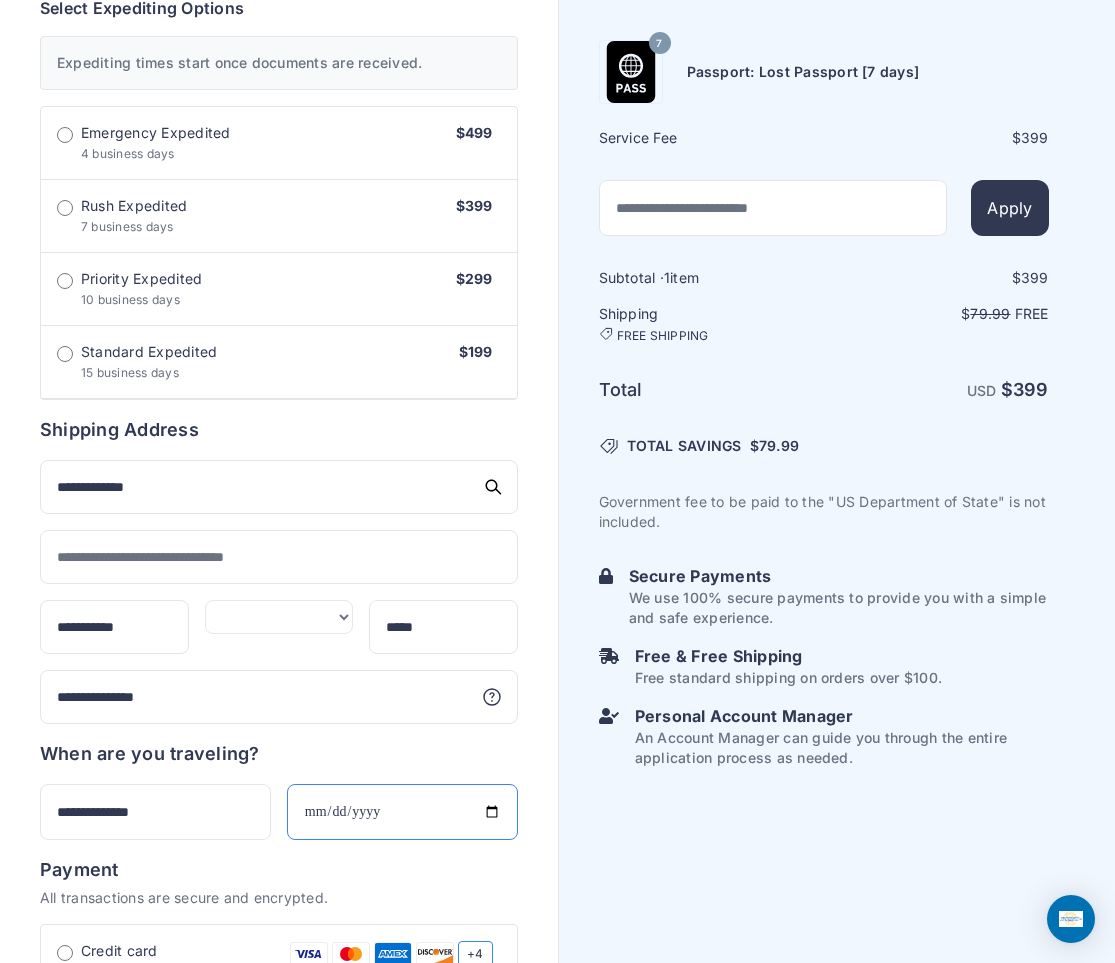 click at bounding box center [402, 812] 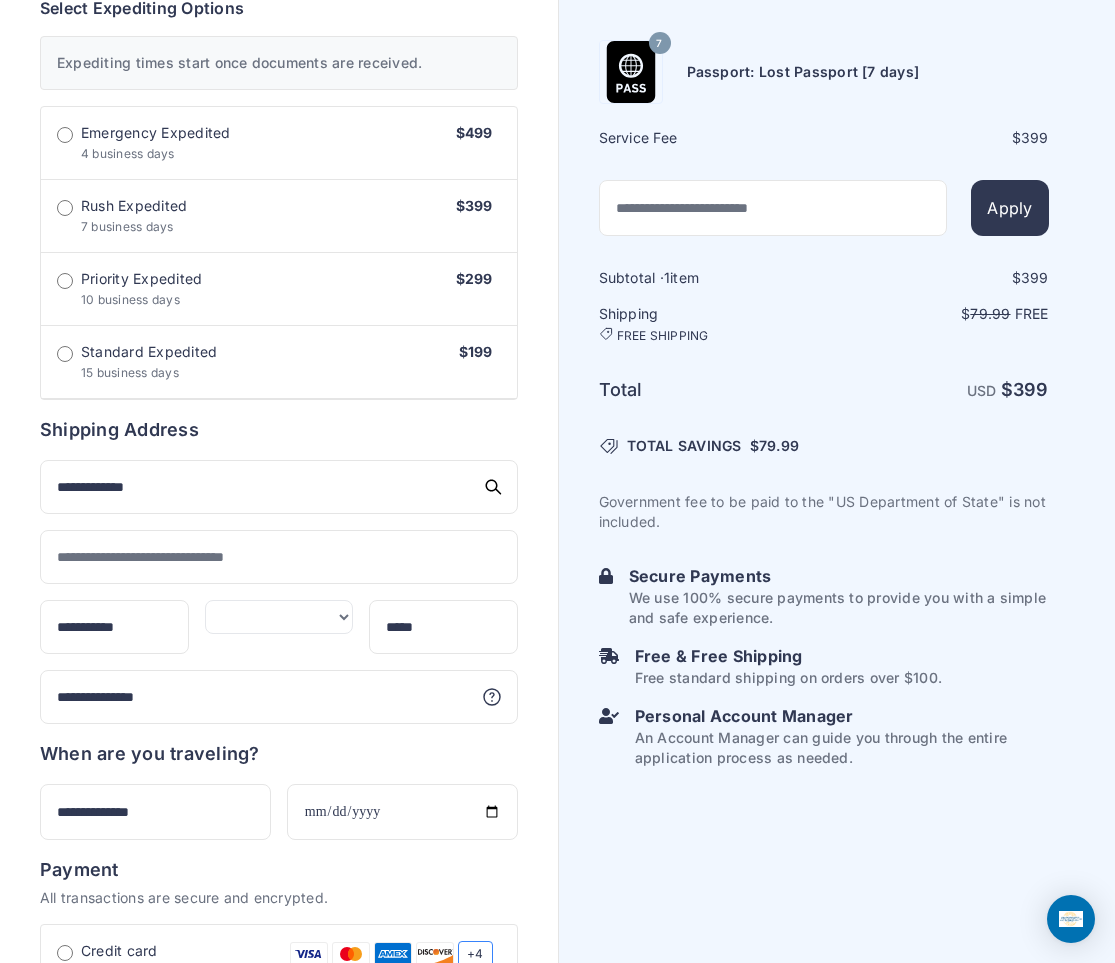 click on "When are you traveling?" at bounding box center (279, 754) 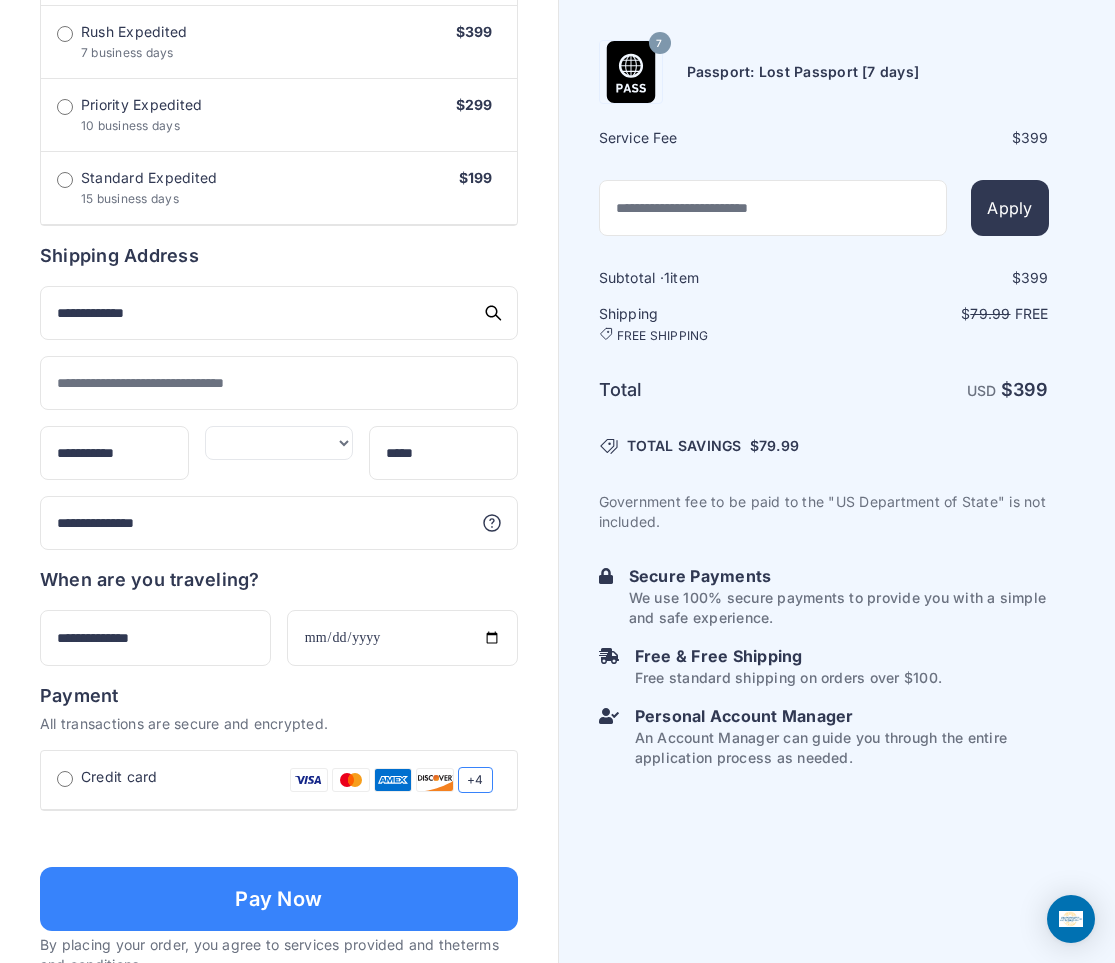 scroll, scrollTop: 811, scrollLeft: 0, axis: vertical 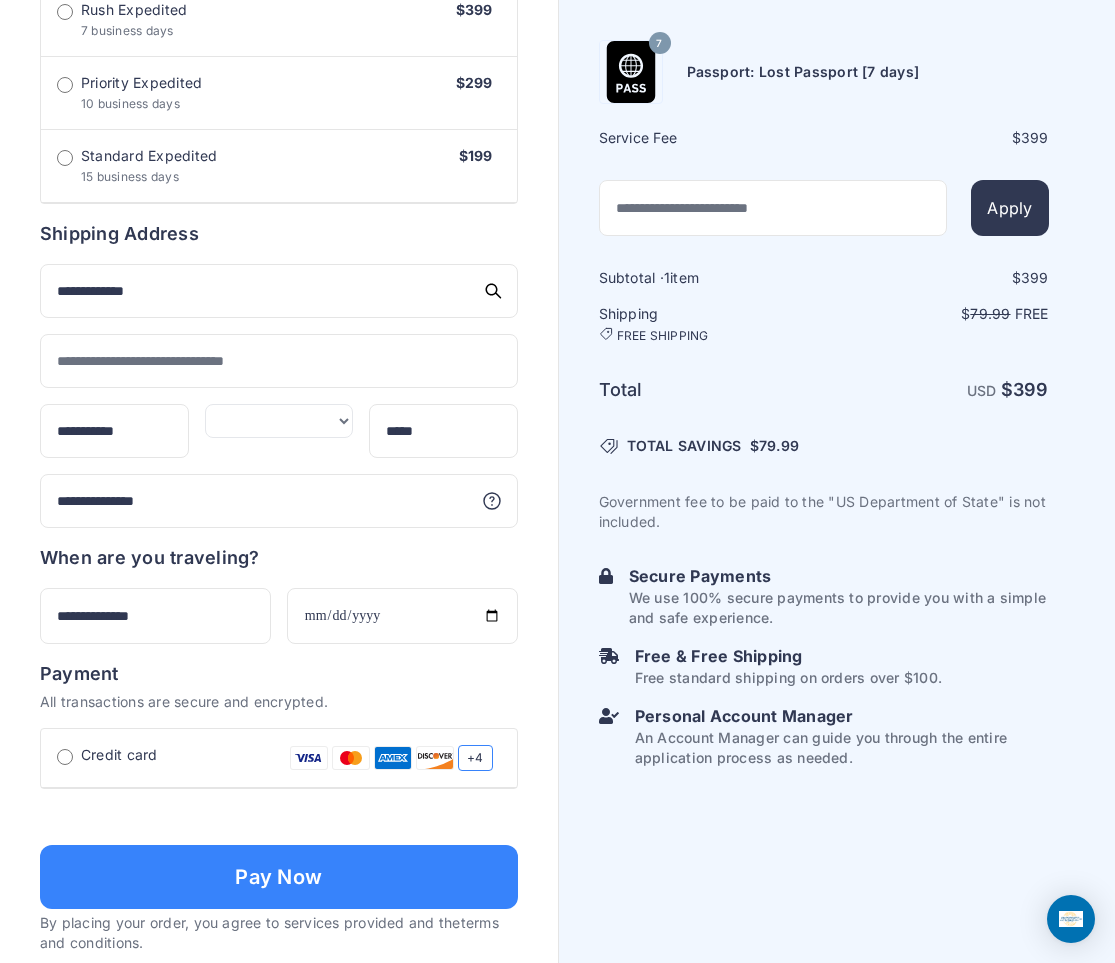 click at bounding box center [279, 815] 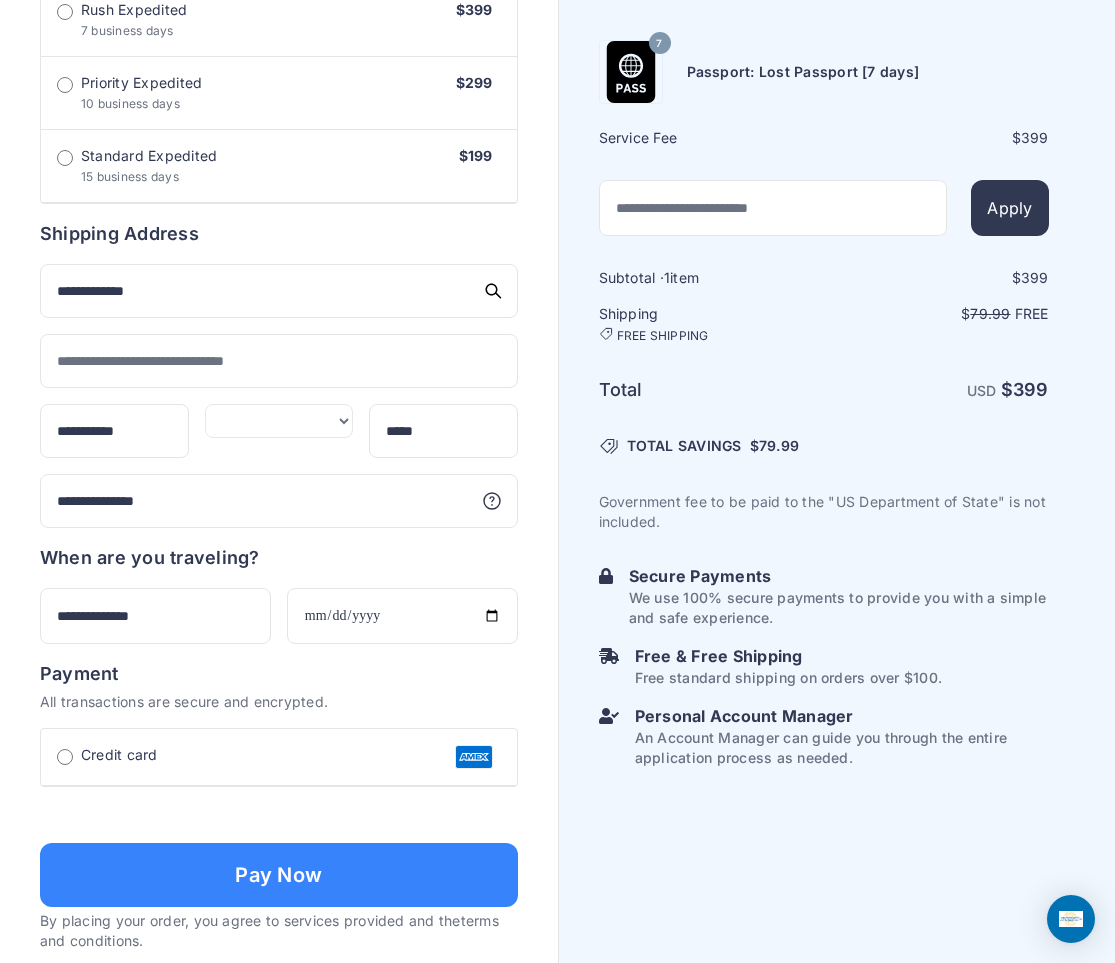 type on "**********" 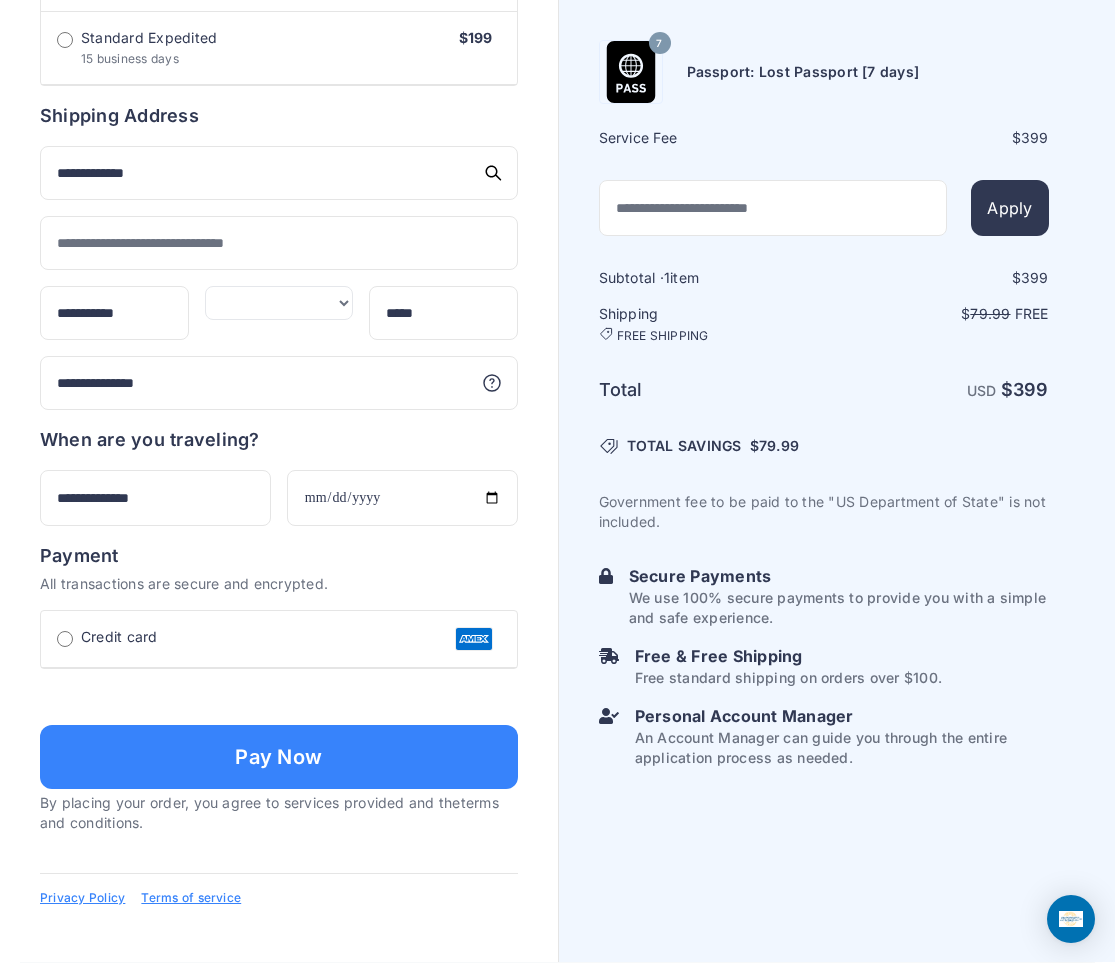 scroll, scrollTop: 1206, scrollLeft: 0, axis: vertical 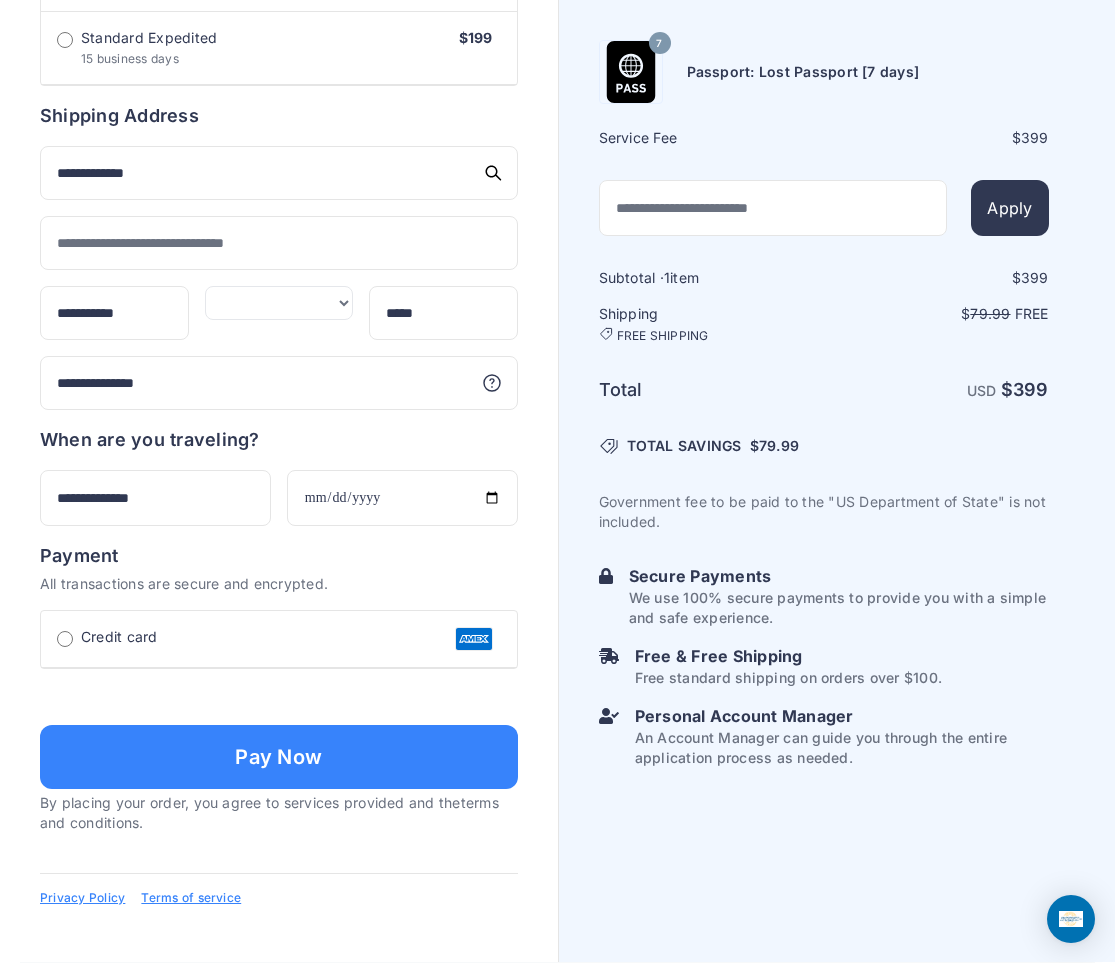 click at bounding box center (279, 835) 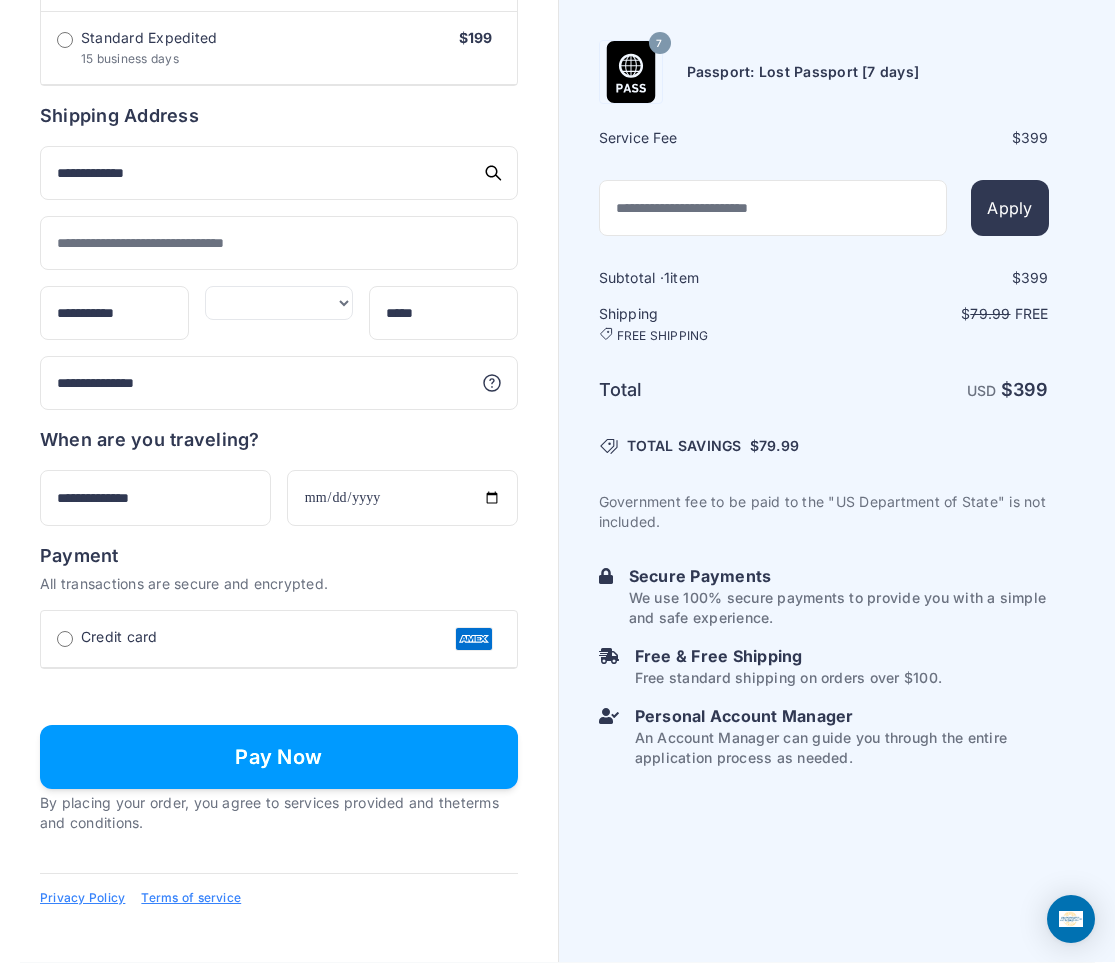 type on "**********" 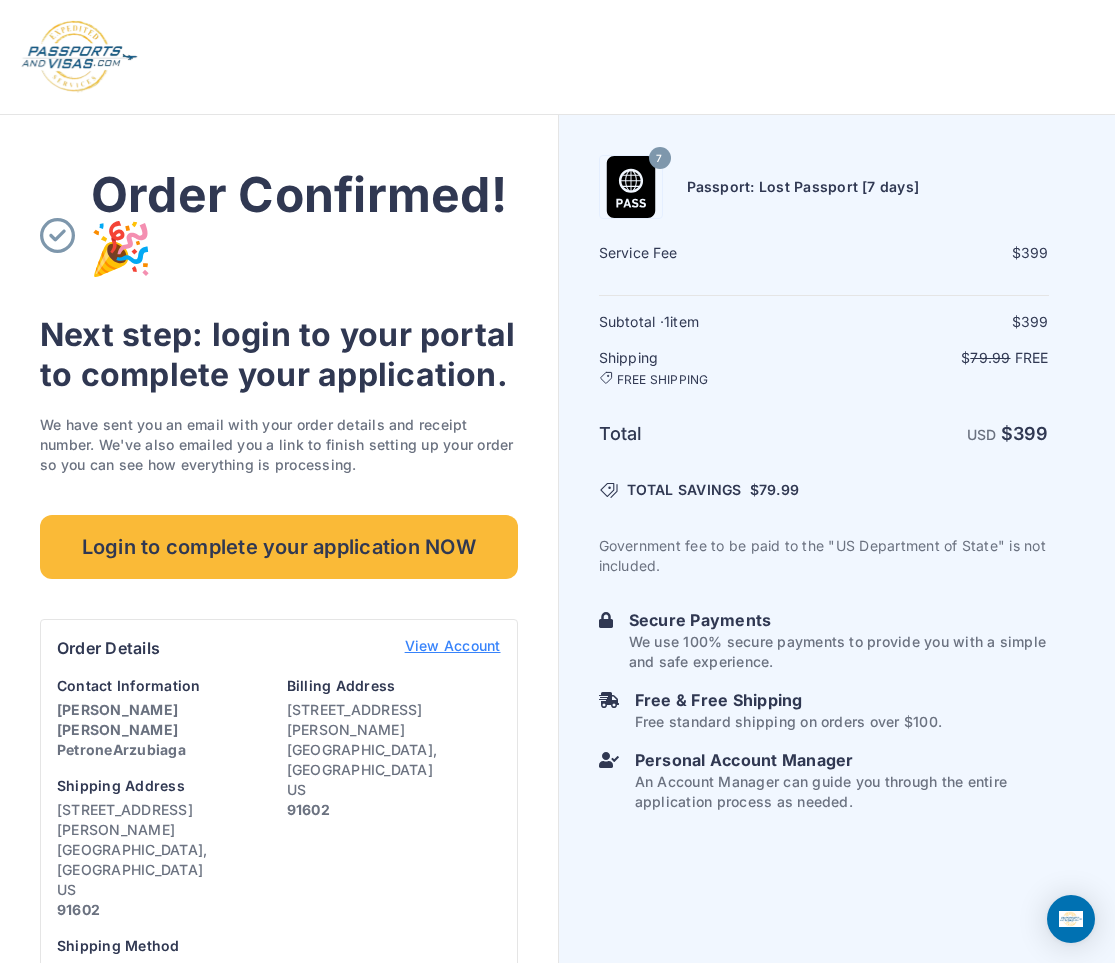 scroll, scrollTop: 0, scrollLeft: 0, axis: both 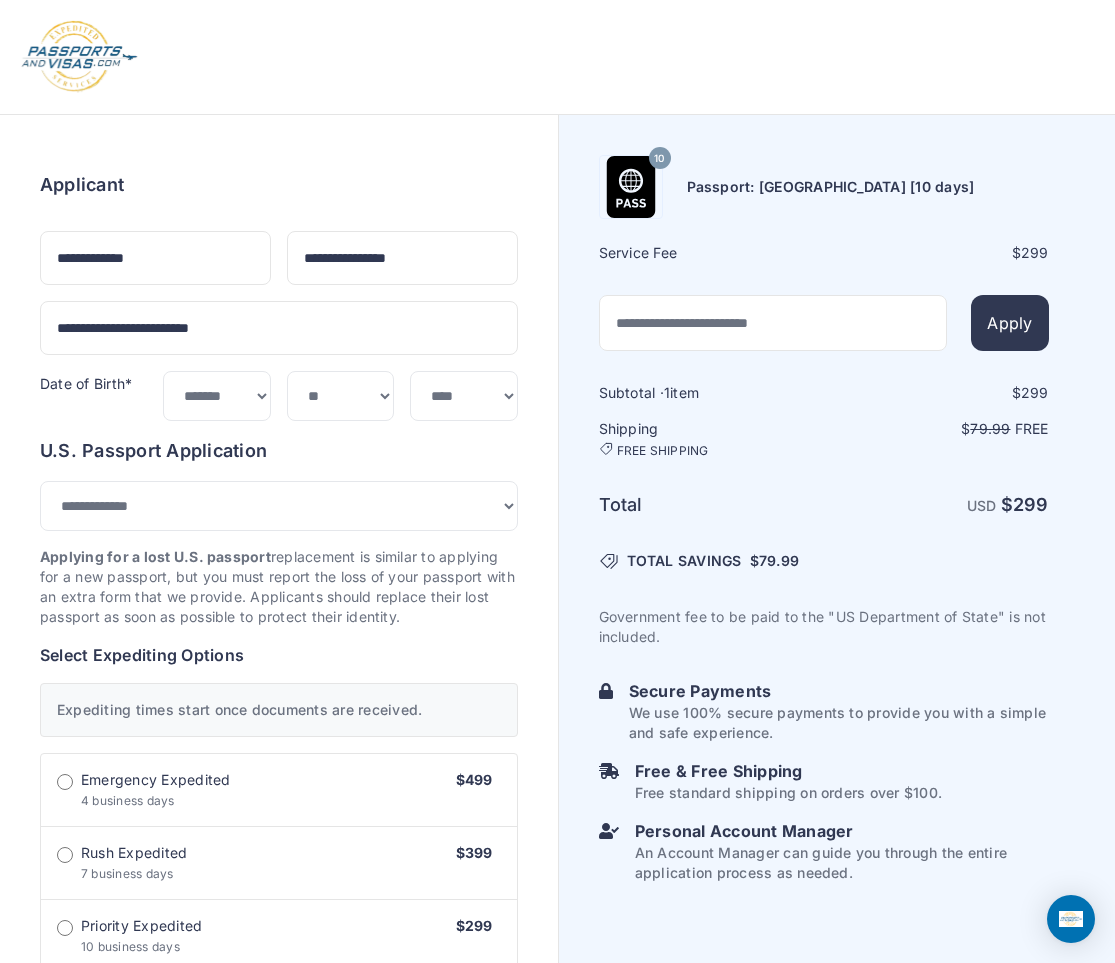 select on "*" 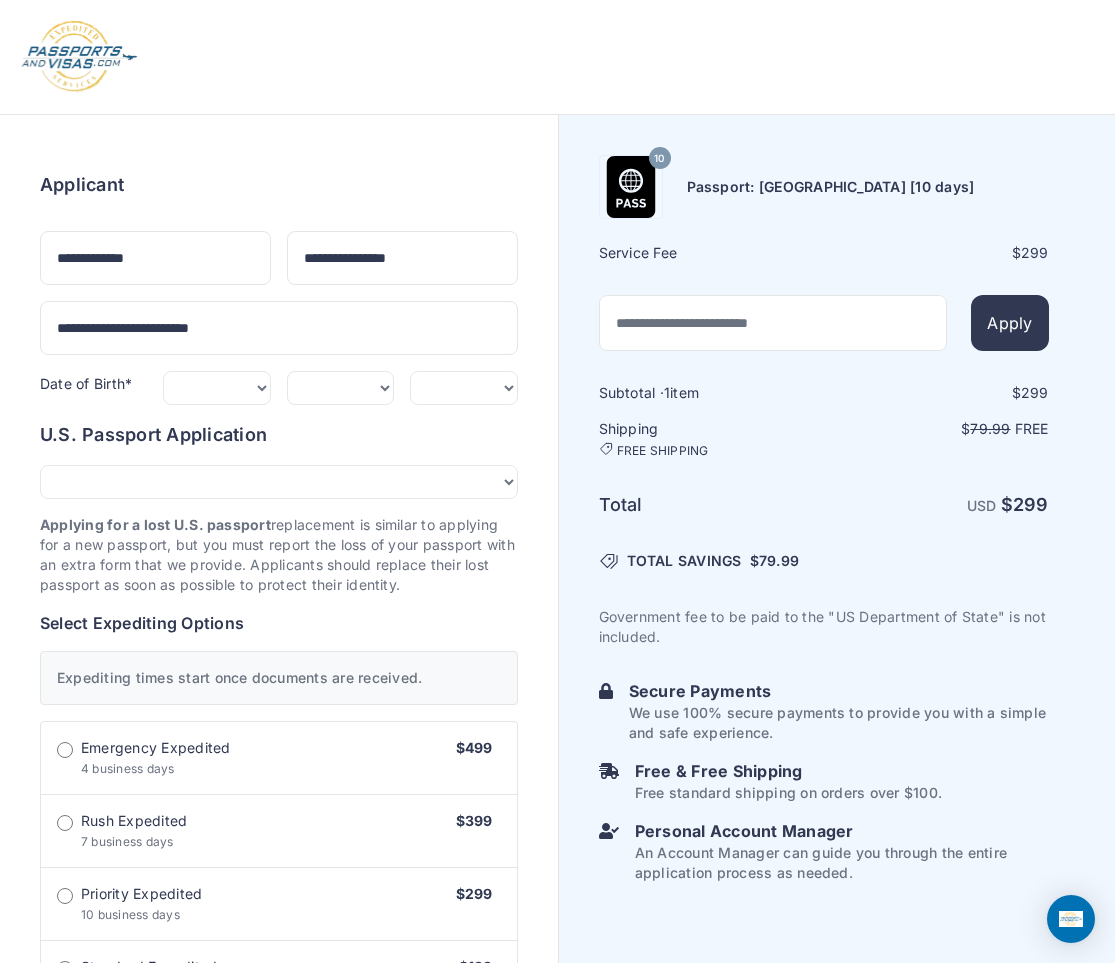 scroll, scrollTop: 835, scrollLeft: 0, axis: vertical 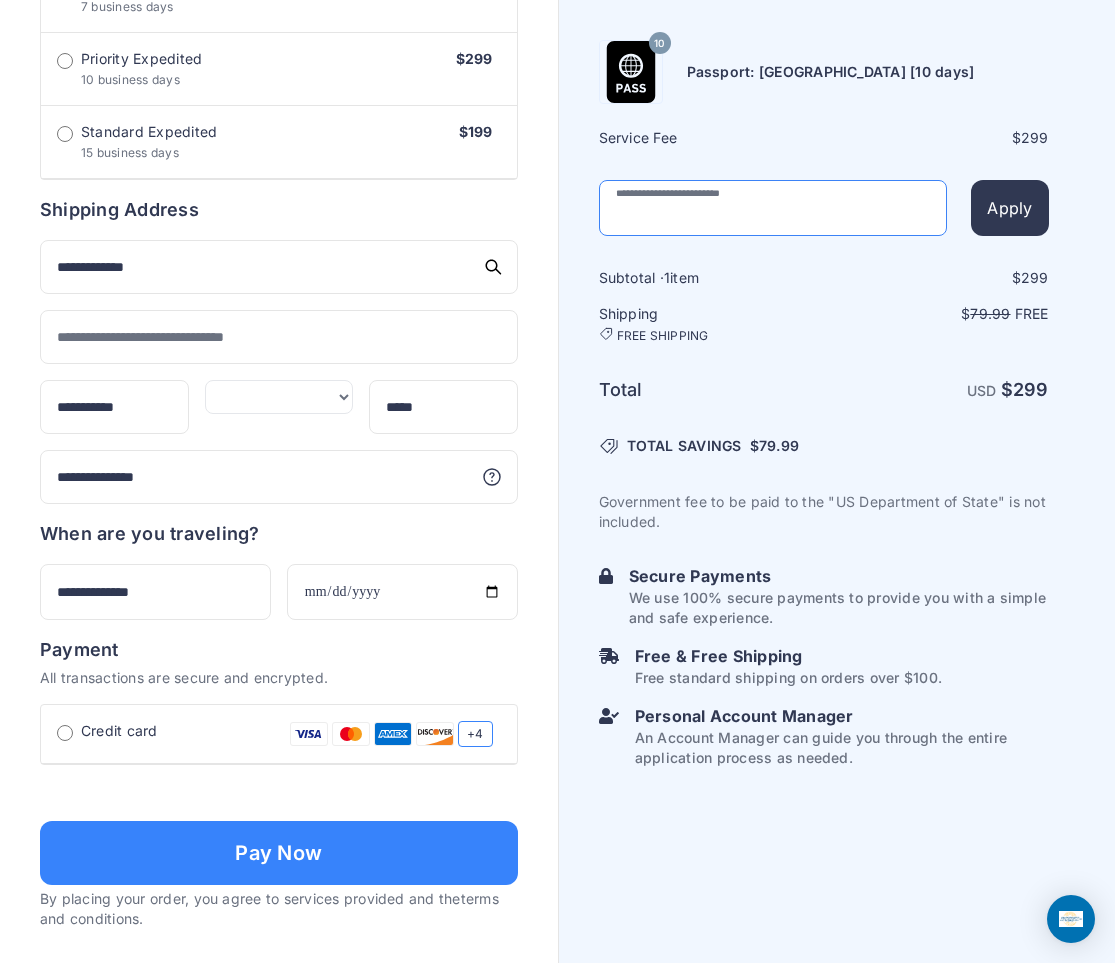 click at bounding box center (773, 208) 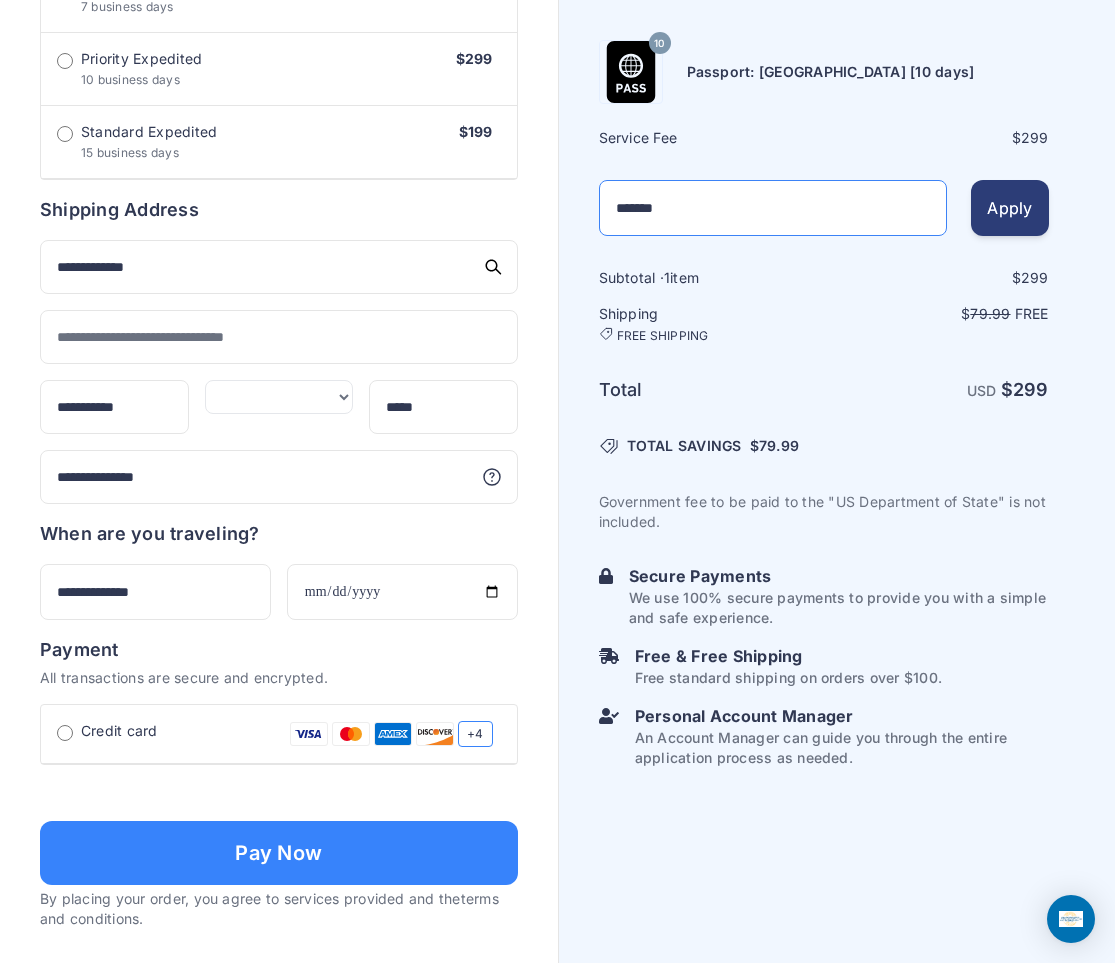 type on "*******" 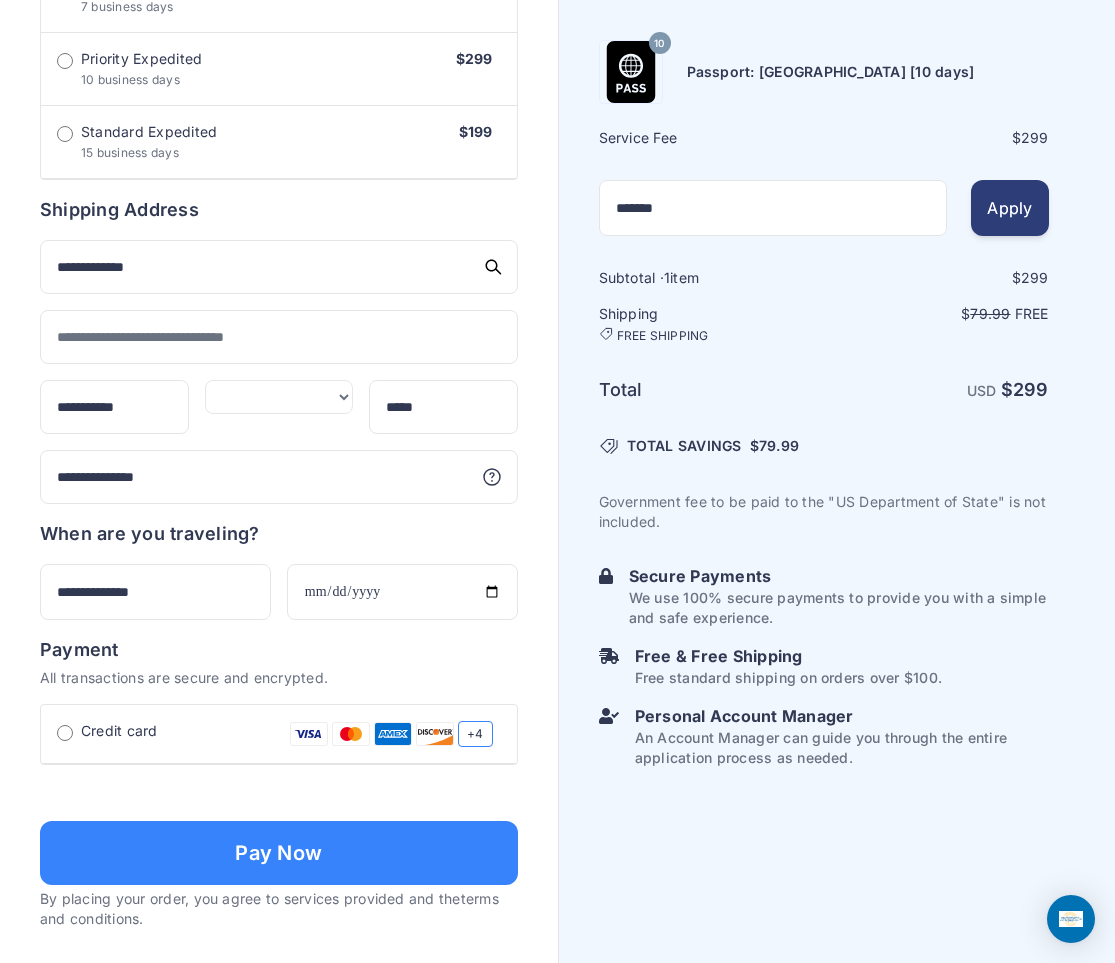click on "Apply" at bounding box center (1009, 208) 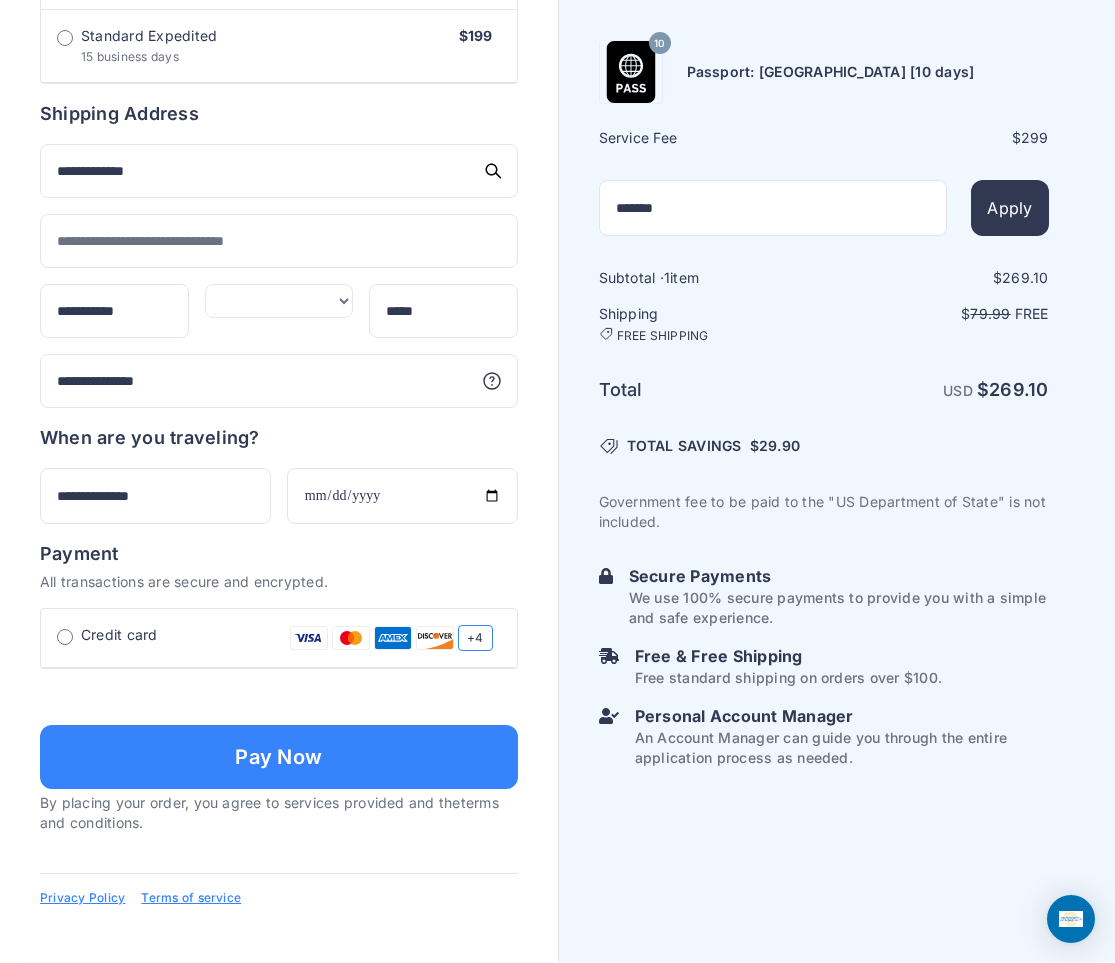 scroll, scrollTop: 1208, scrollLeft: 0, axis: vertical 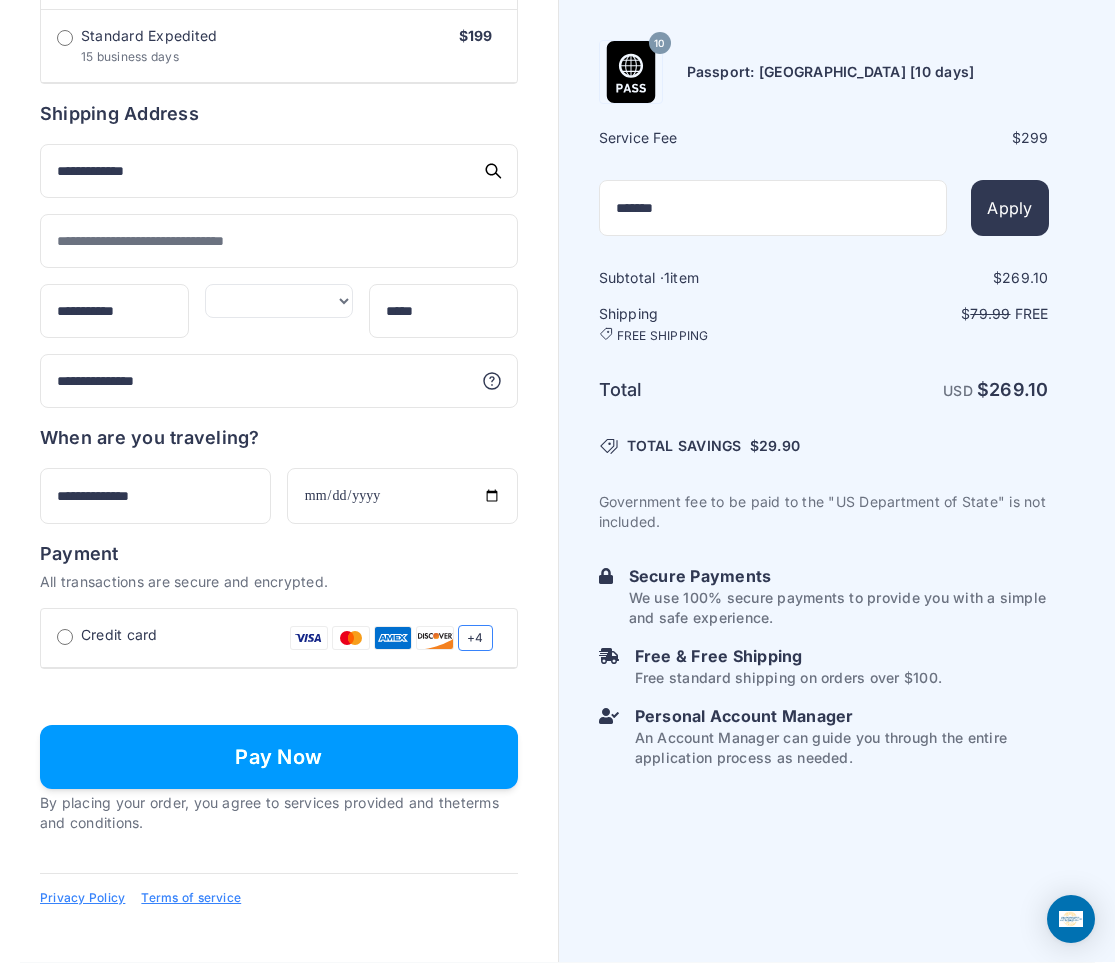 click on "Pay Now" at bounding box center [279, 757] 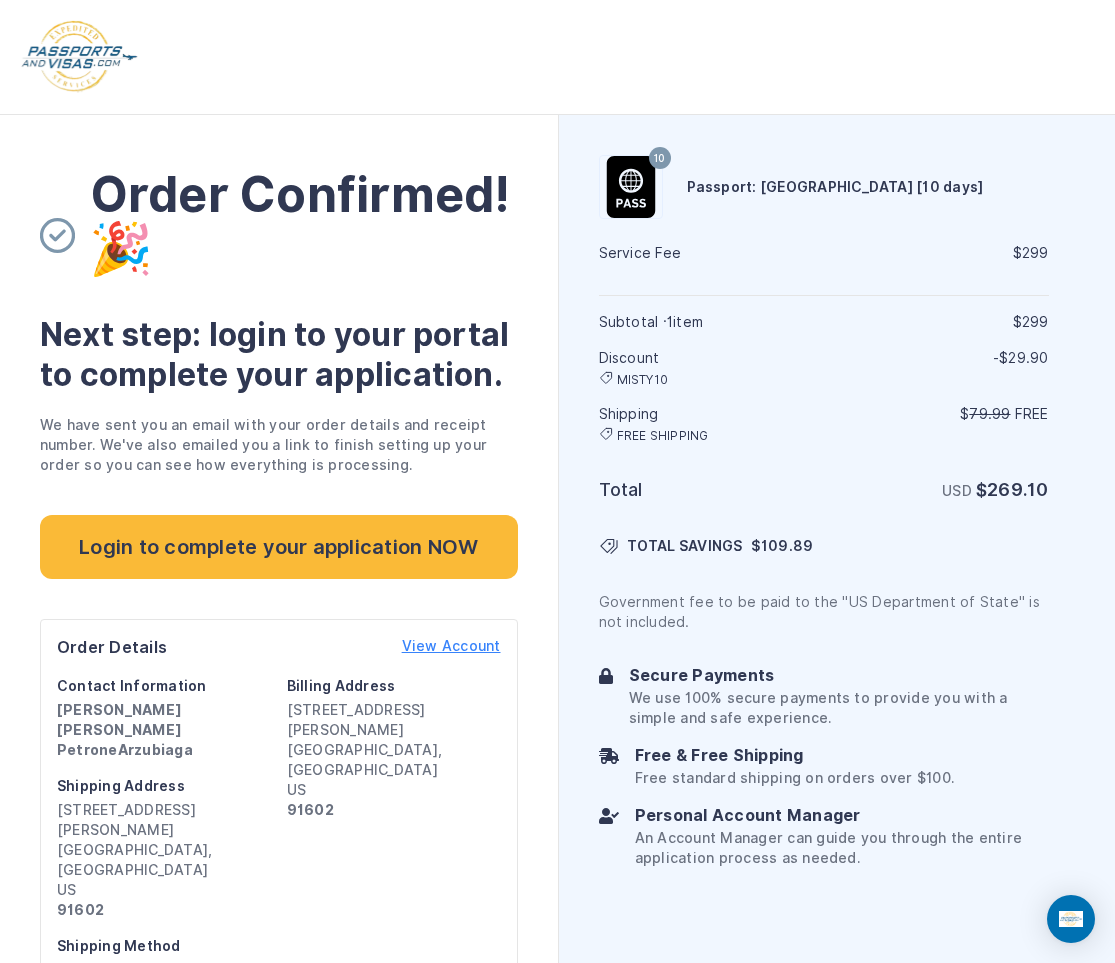 scroll, scrollTop: 0, scrollLeft: 0, axis: both 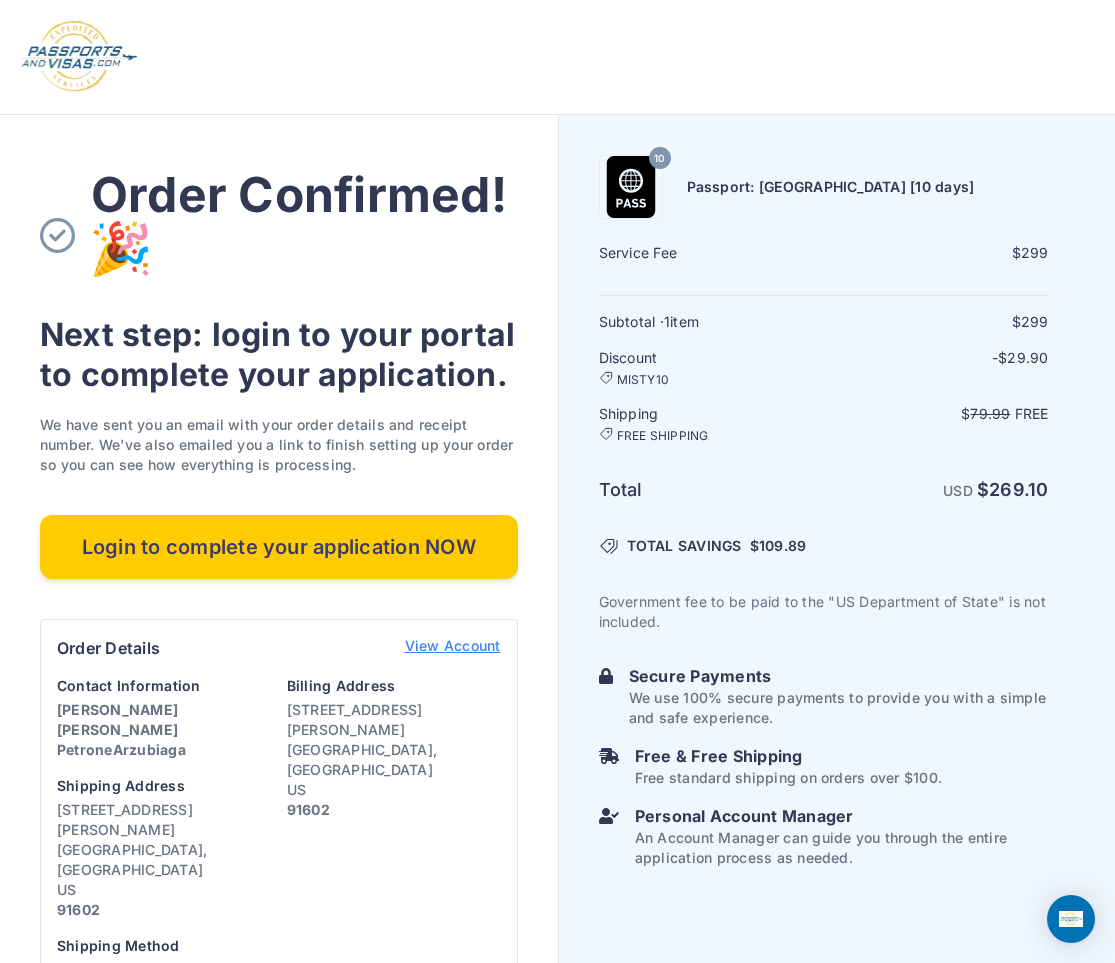 click on "Login to complete your application NOW" at bounding box center [279, 547] 